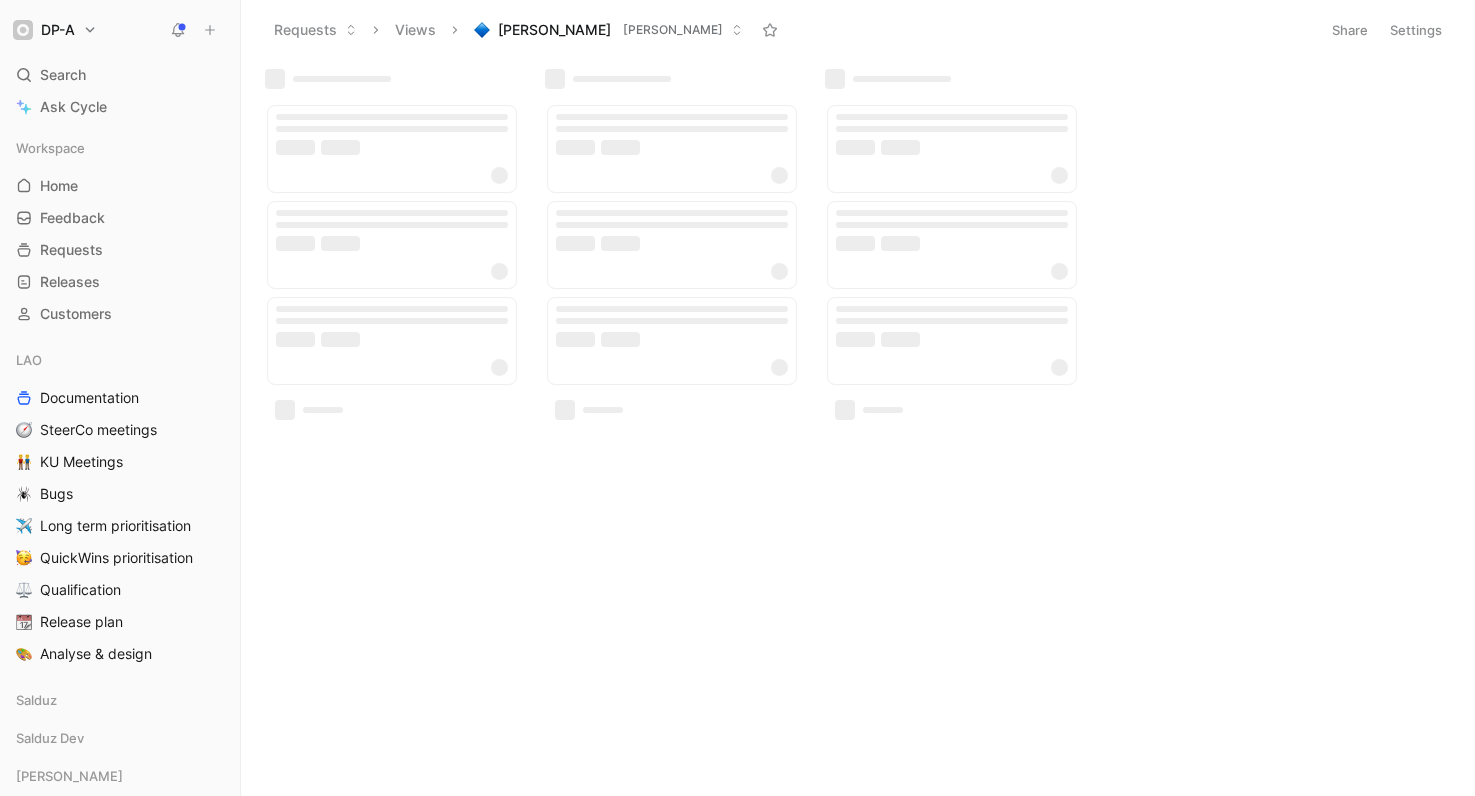 scroll, scrollTop: 0, scrollLeft: 0, axis: both 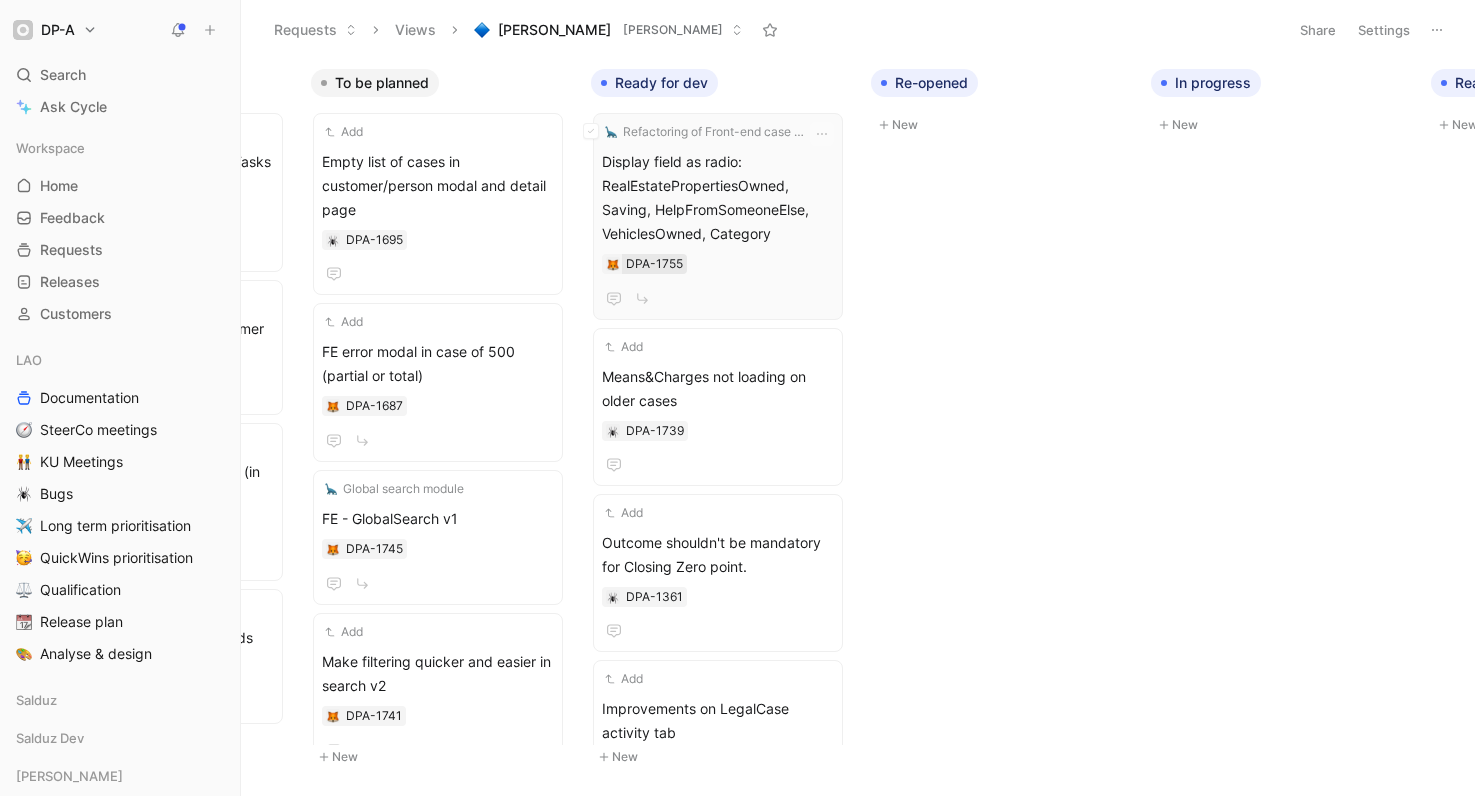 click on "DPA-1755" at bounding box center (654, 264) 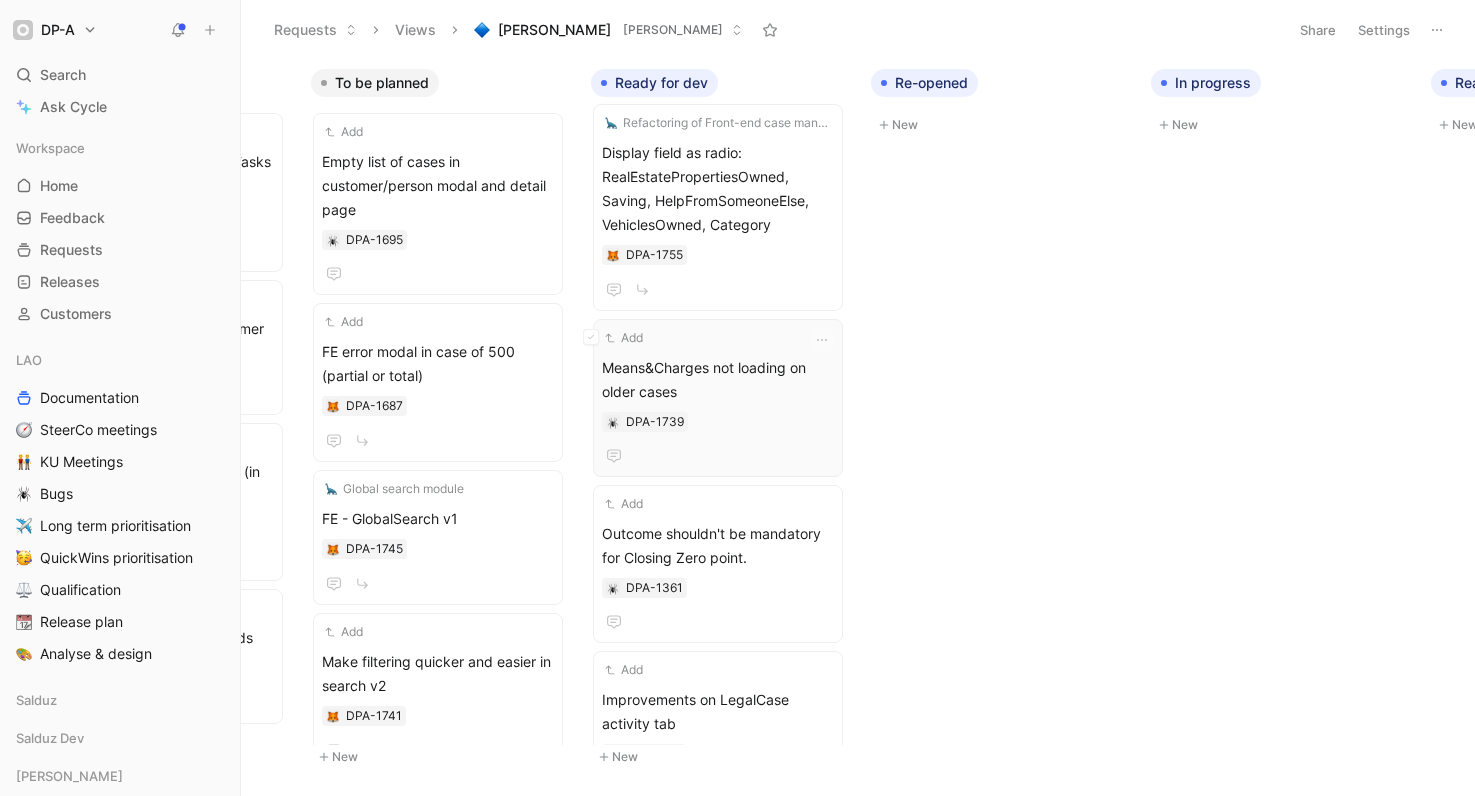 scroll, scrollTop: 0, scrollLeft: 0, axis: both 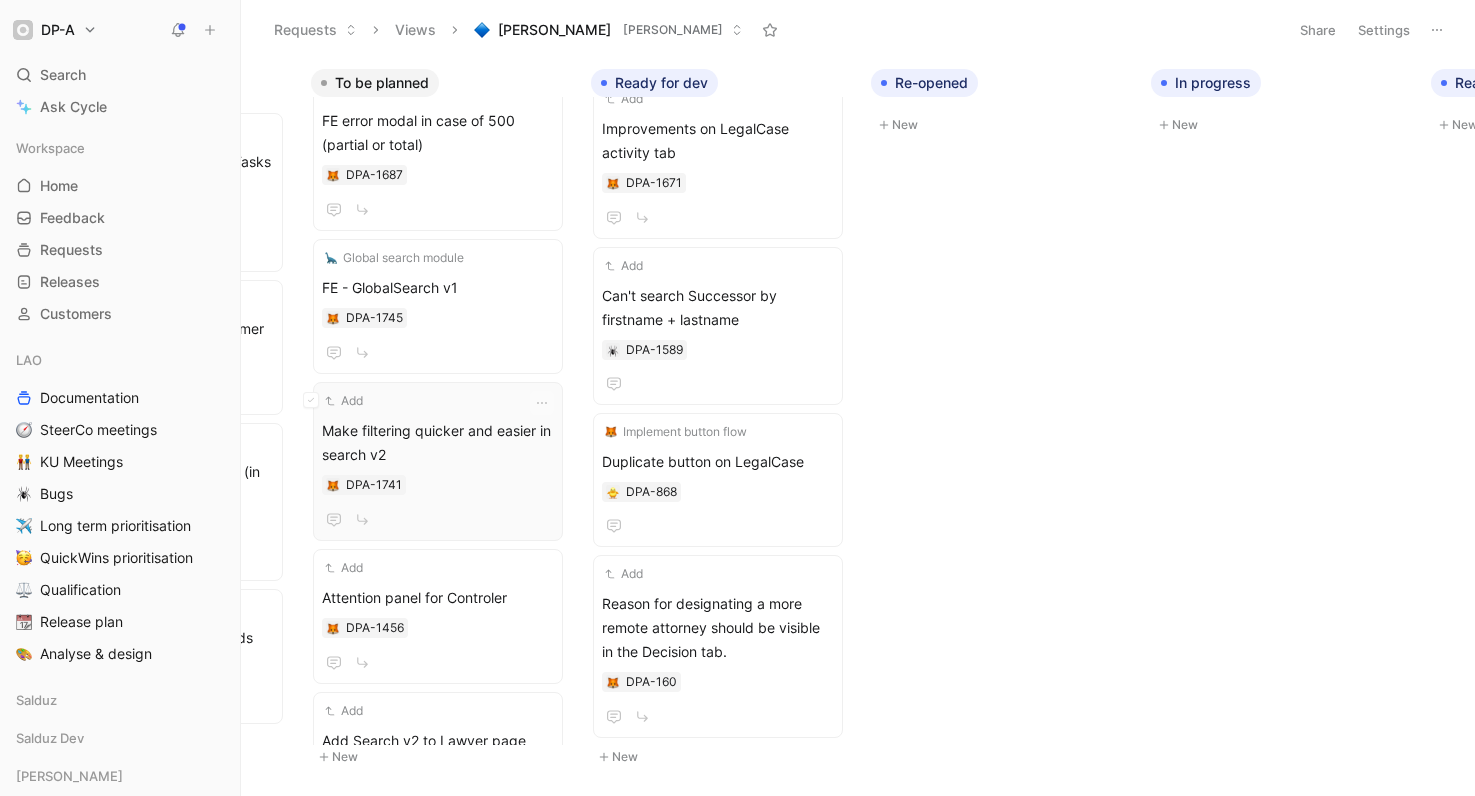 click on "Make filtering quicker and easier in search v2" at bounding box center [438, 443] 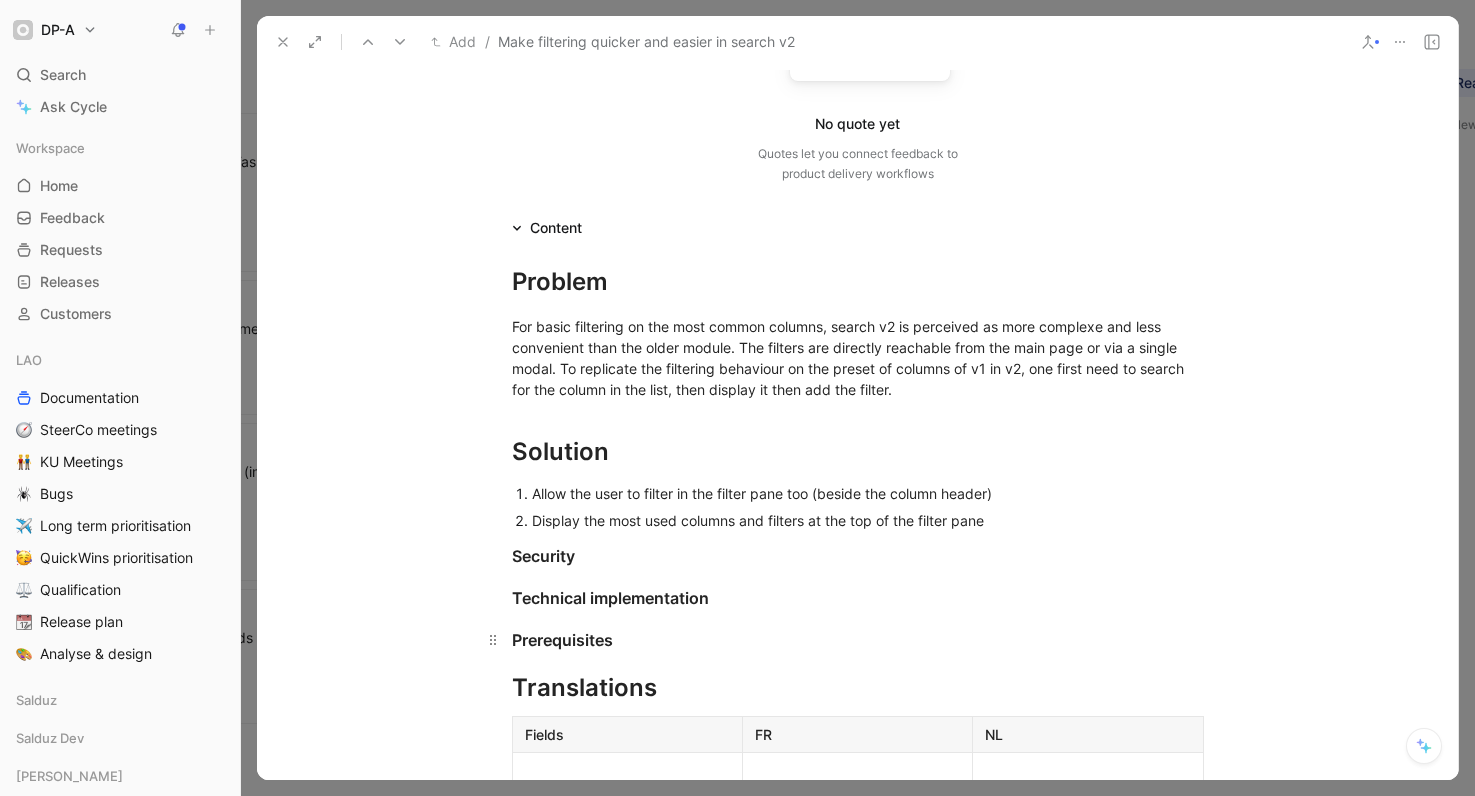 scroll, scrollTop: 0, scrollLeft: 0, axis: both 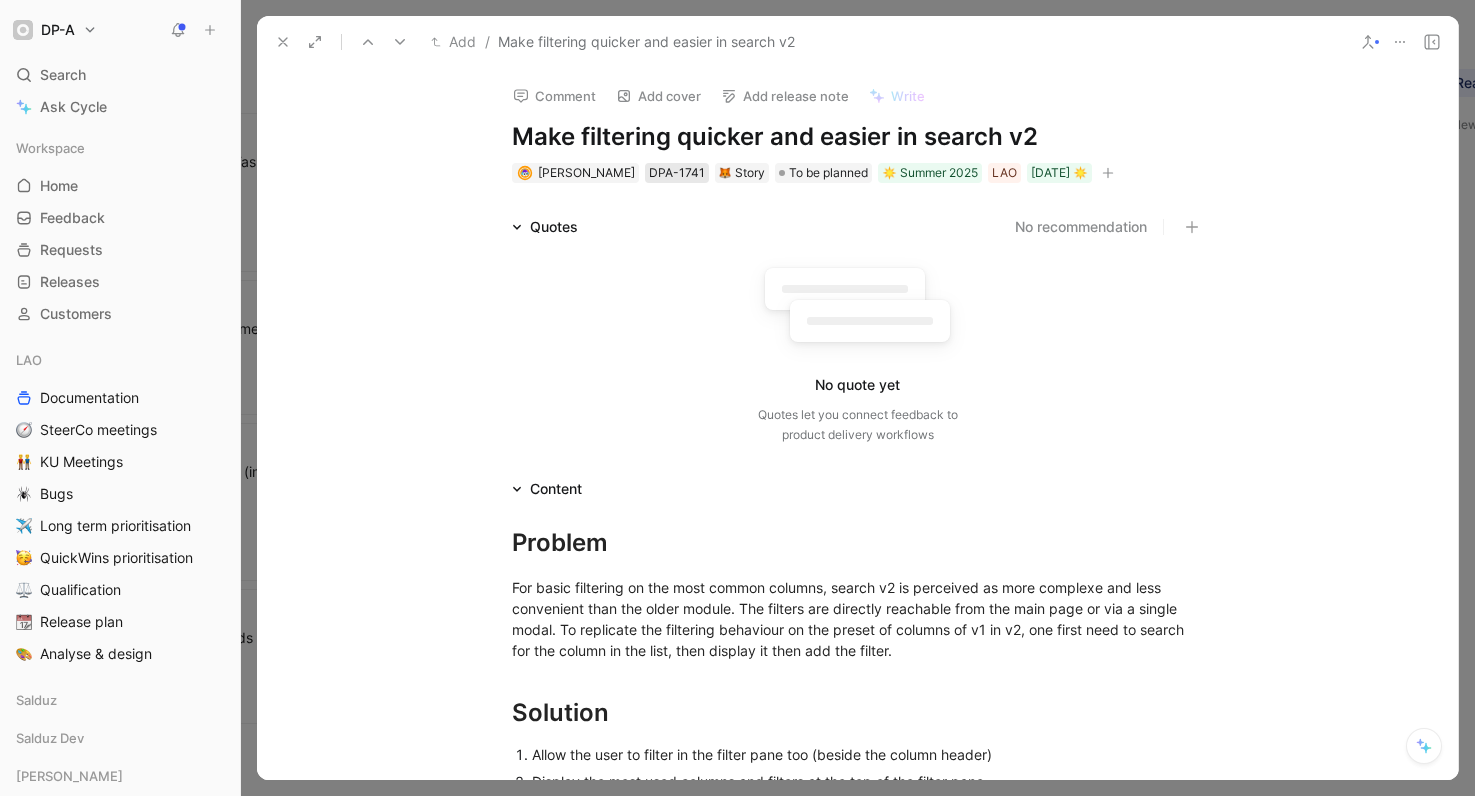 click on "DPA-1741" at bounding box center [677, 173] 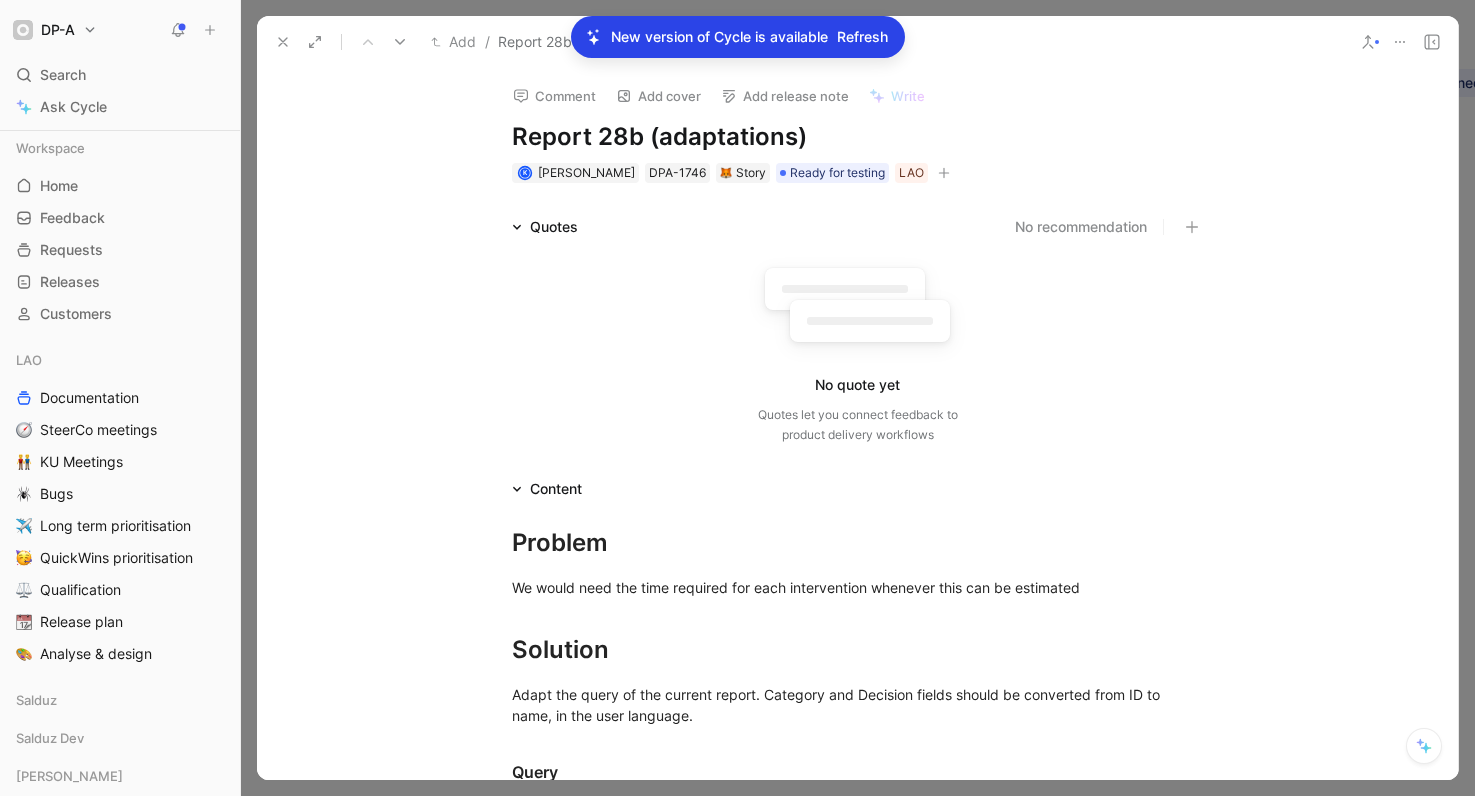 scroll, scrollTop: 0, scrollLeft: 0, axis: both 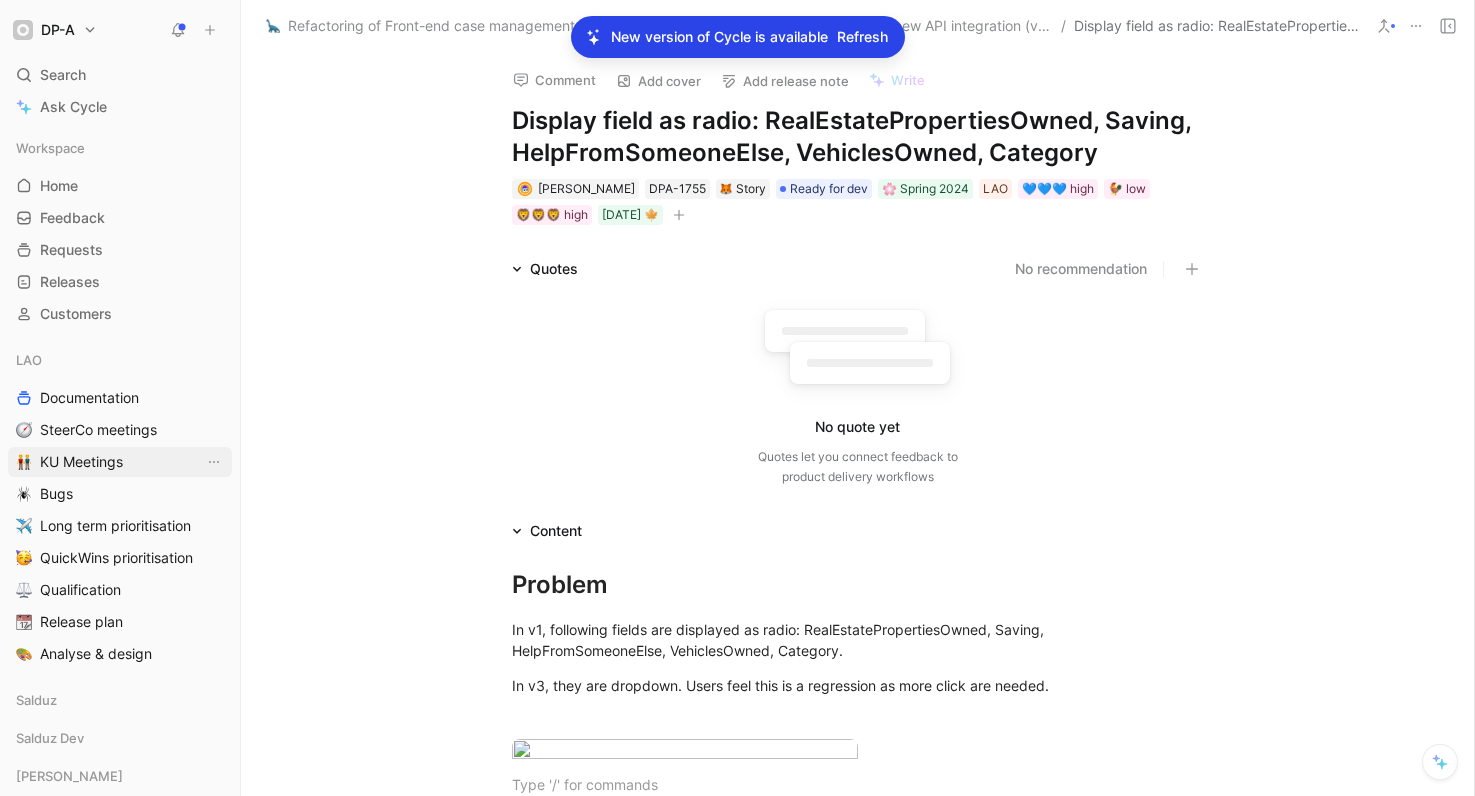 click on "KU Meetings" at bounding box center [120, 462] 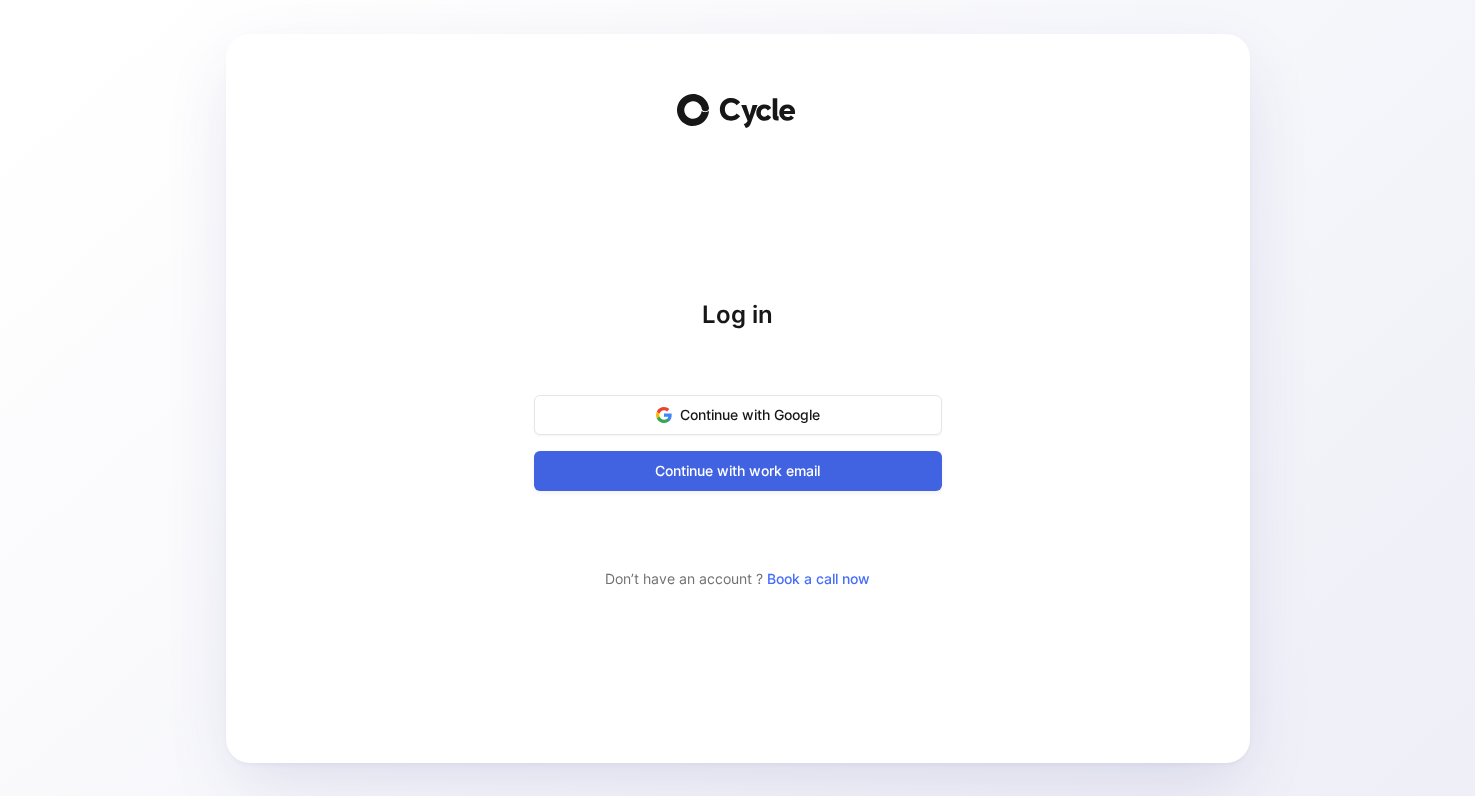 click on "Continue with work email" at bounding box center (738, 471) 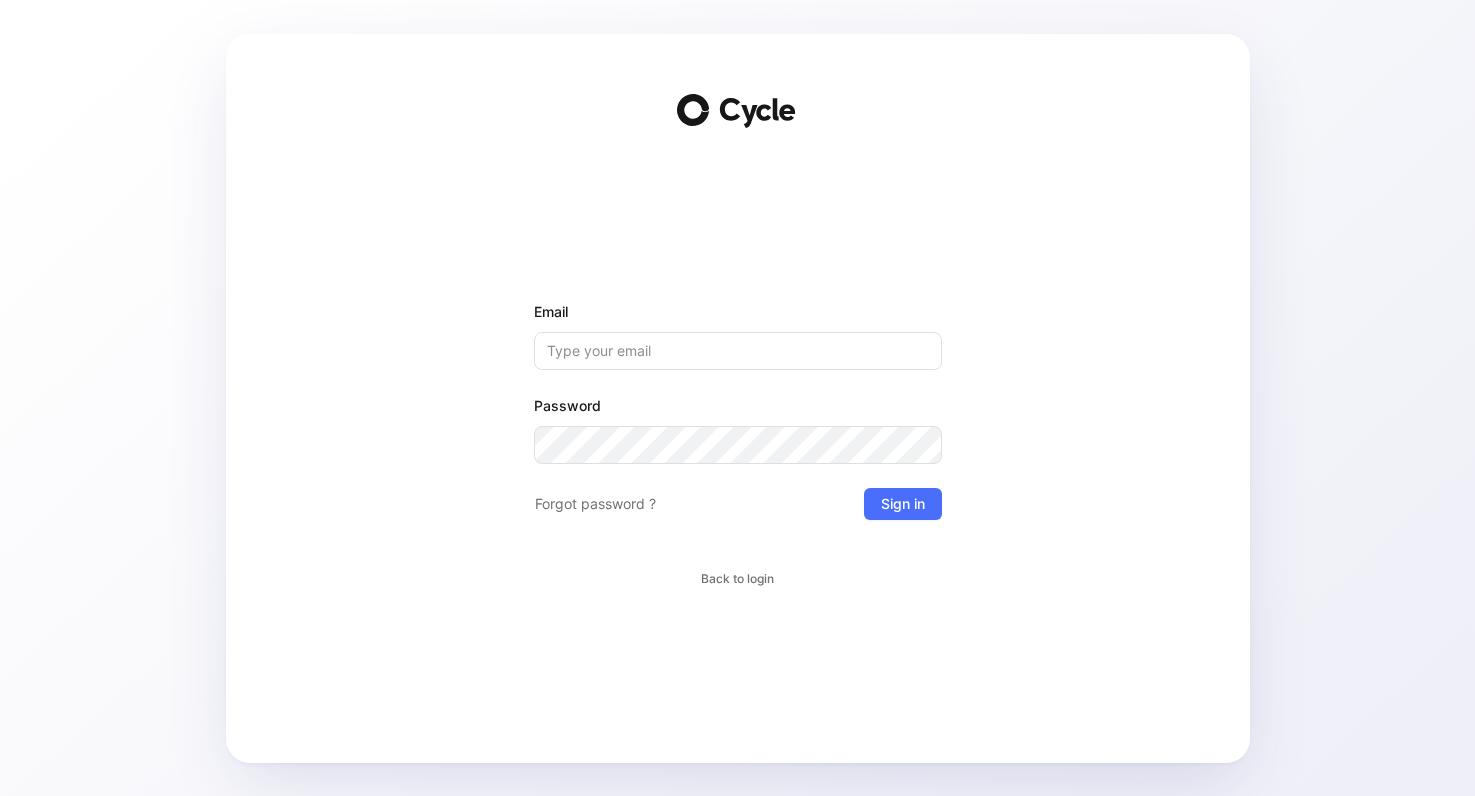 click on "Email" at bounding box center (738, 351) 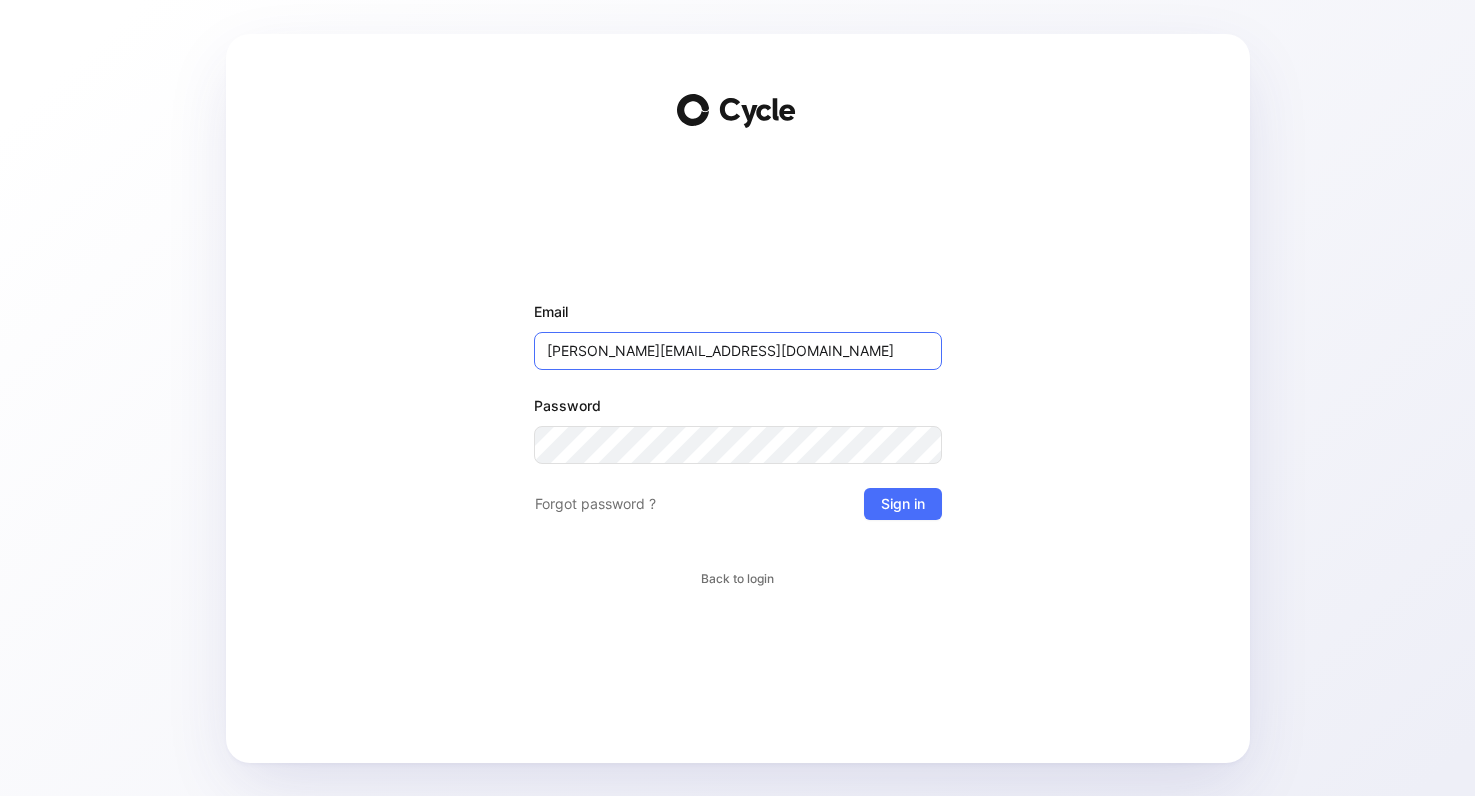 type on "[PERSON_NAME][EMAIL_ADDRESS][PERSON_NAME][DOMAIN_NAME]" 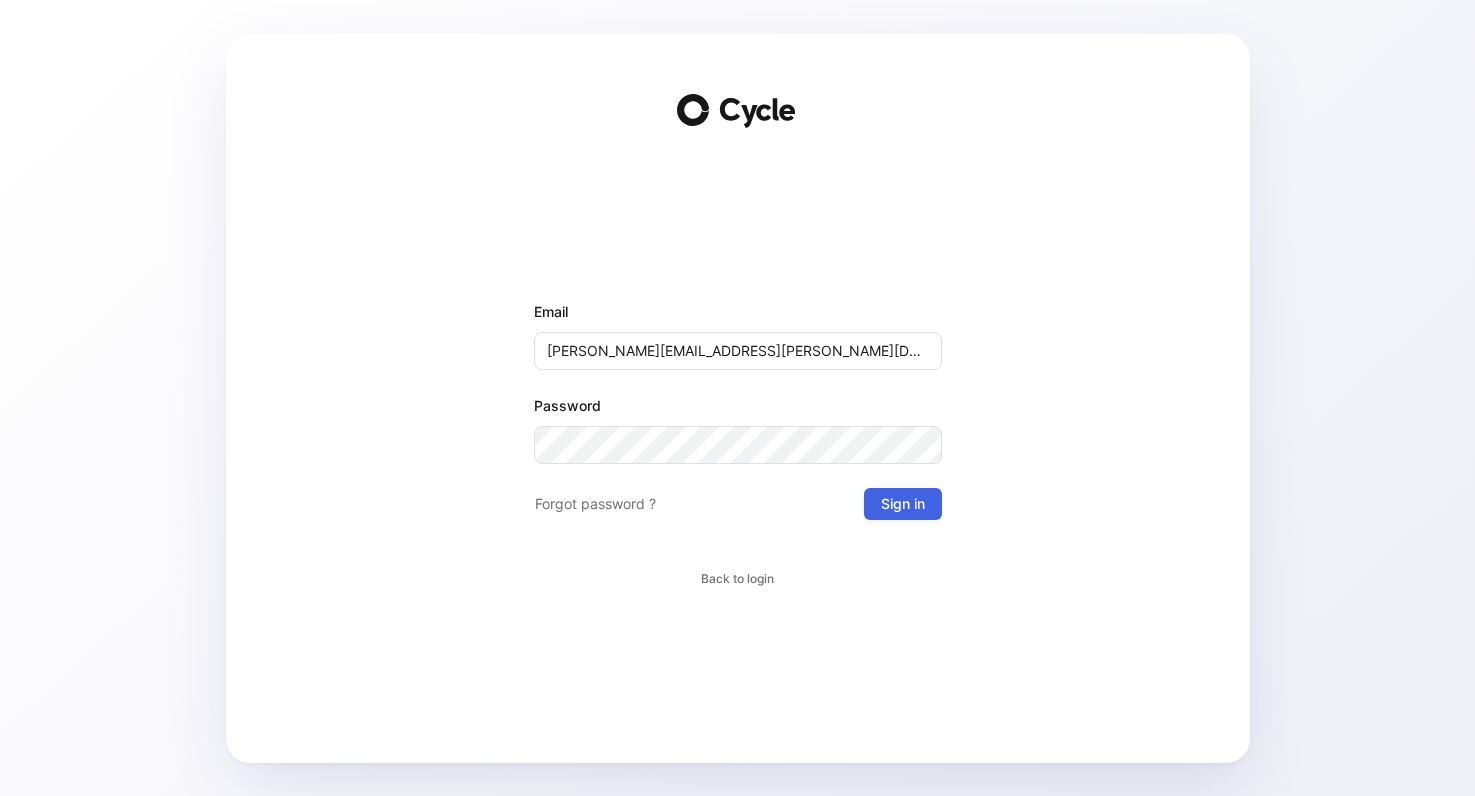 click on "Sign in" at bounding box center [903, 504] 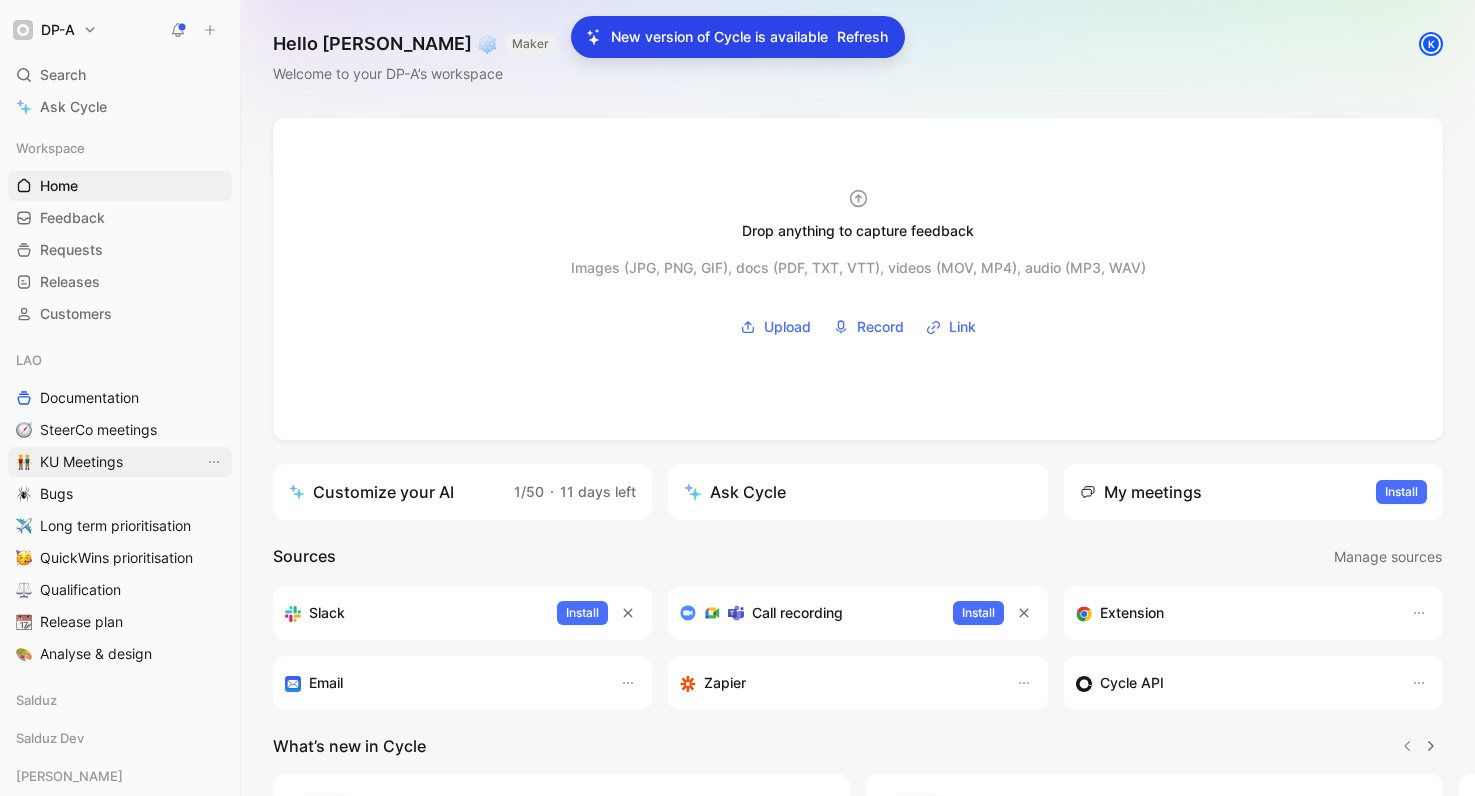 click on "KU Meetings" at bounding box center [81, 462] 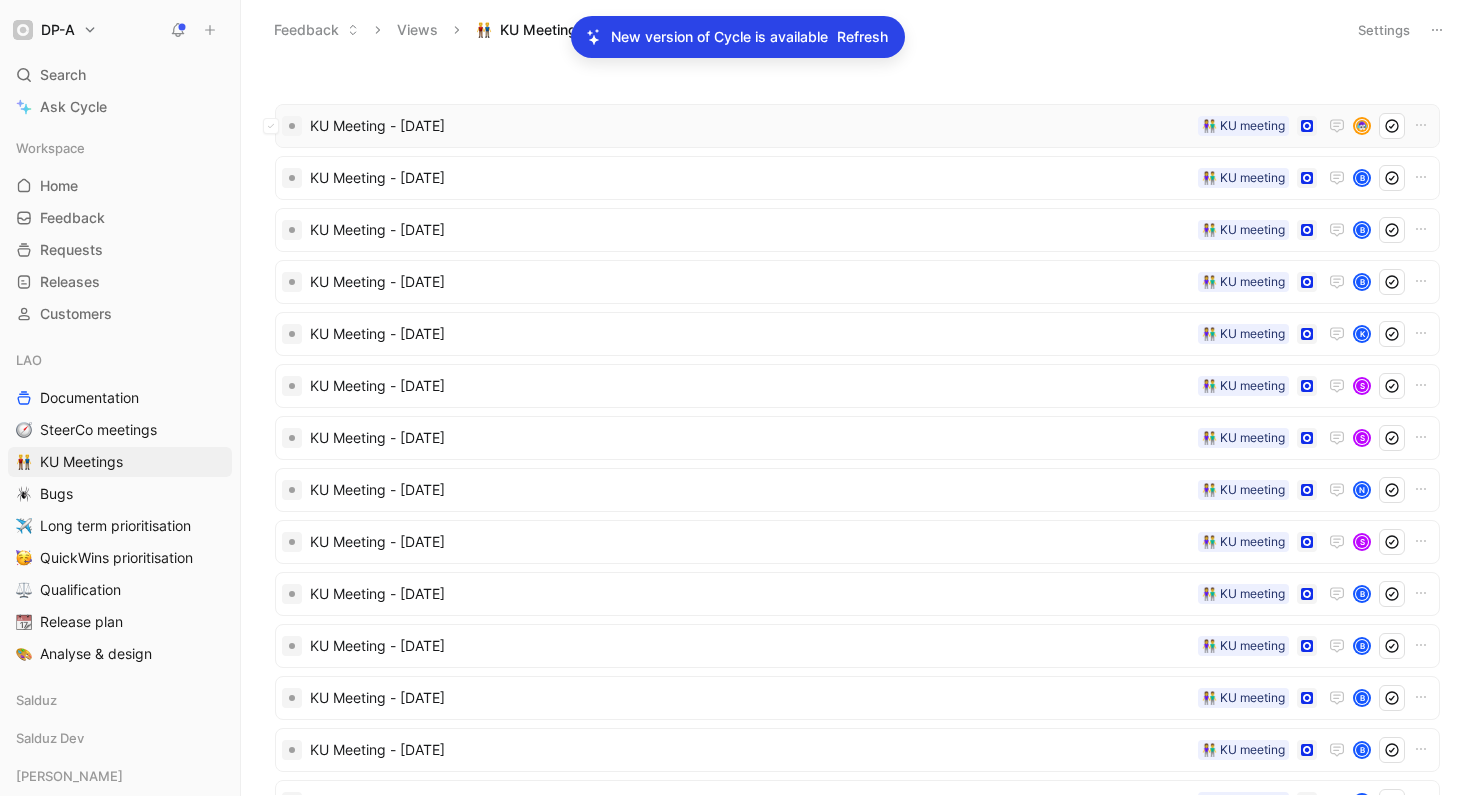 click on "KU Meeting - [DATE]" at bounding box center [750, 126] 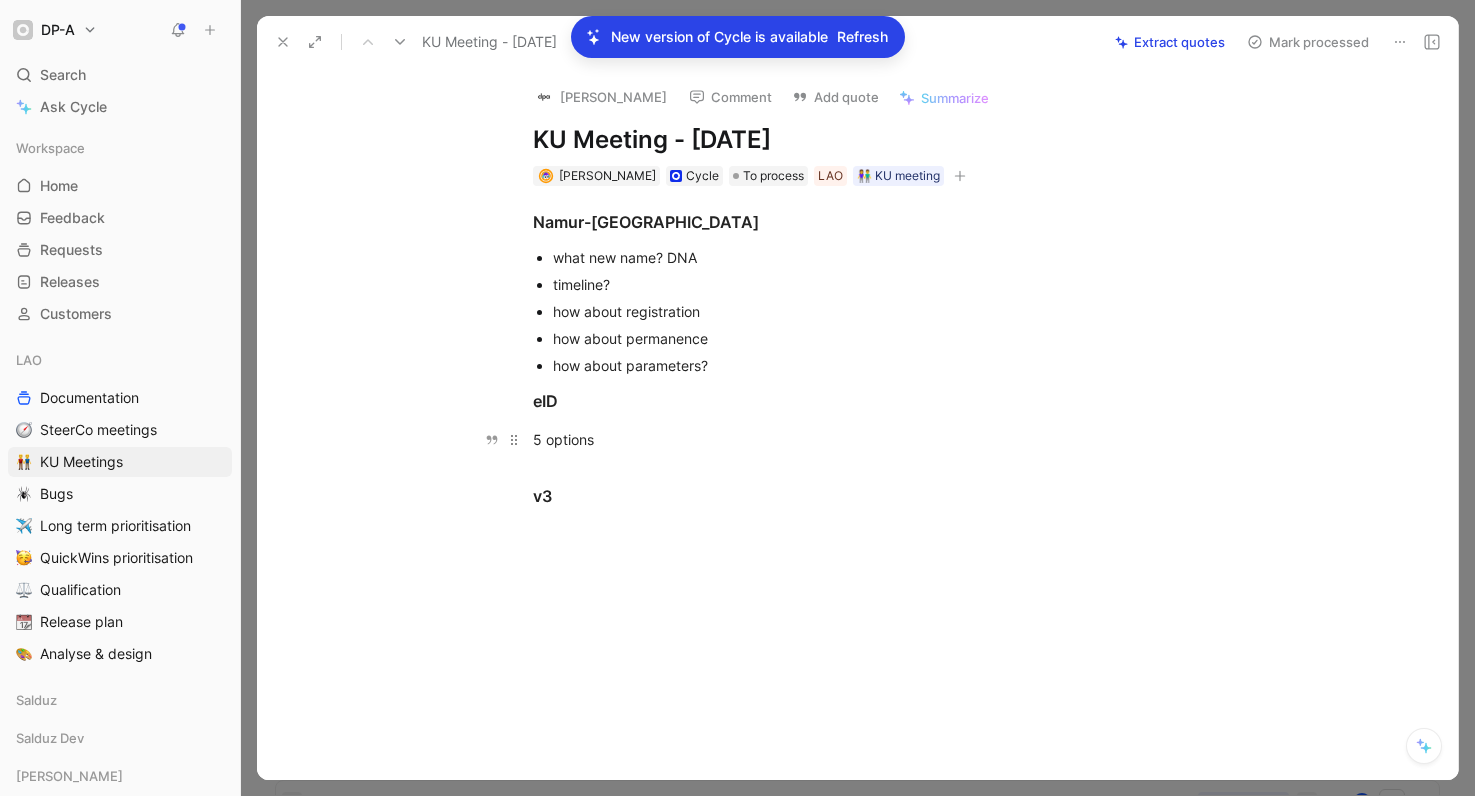 click on "5 options" at bounding box center (879, 439) 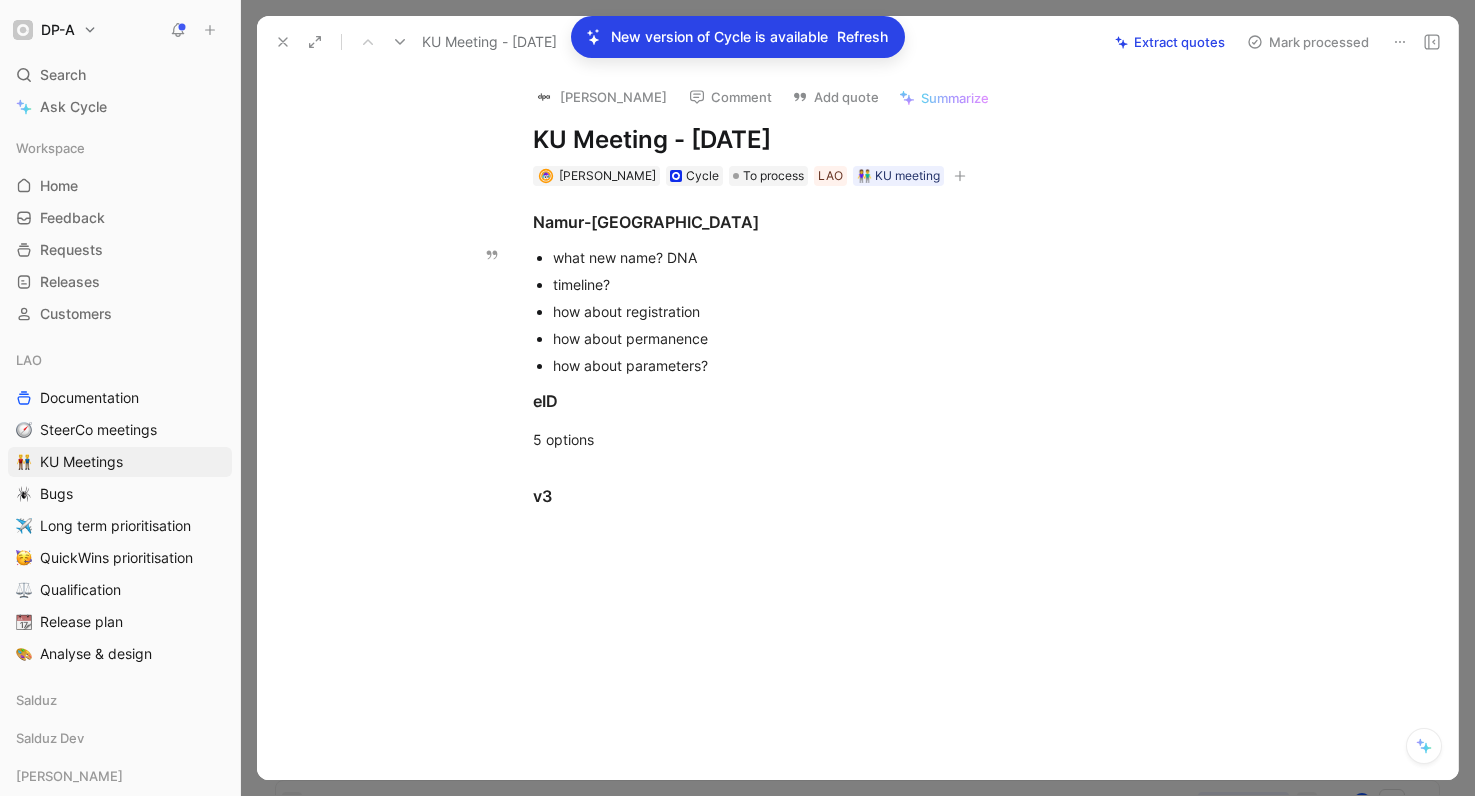 click on "what new name? DNA" at bounding box center [889, 257] 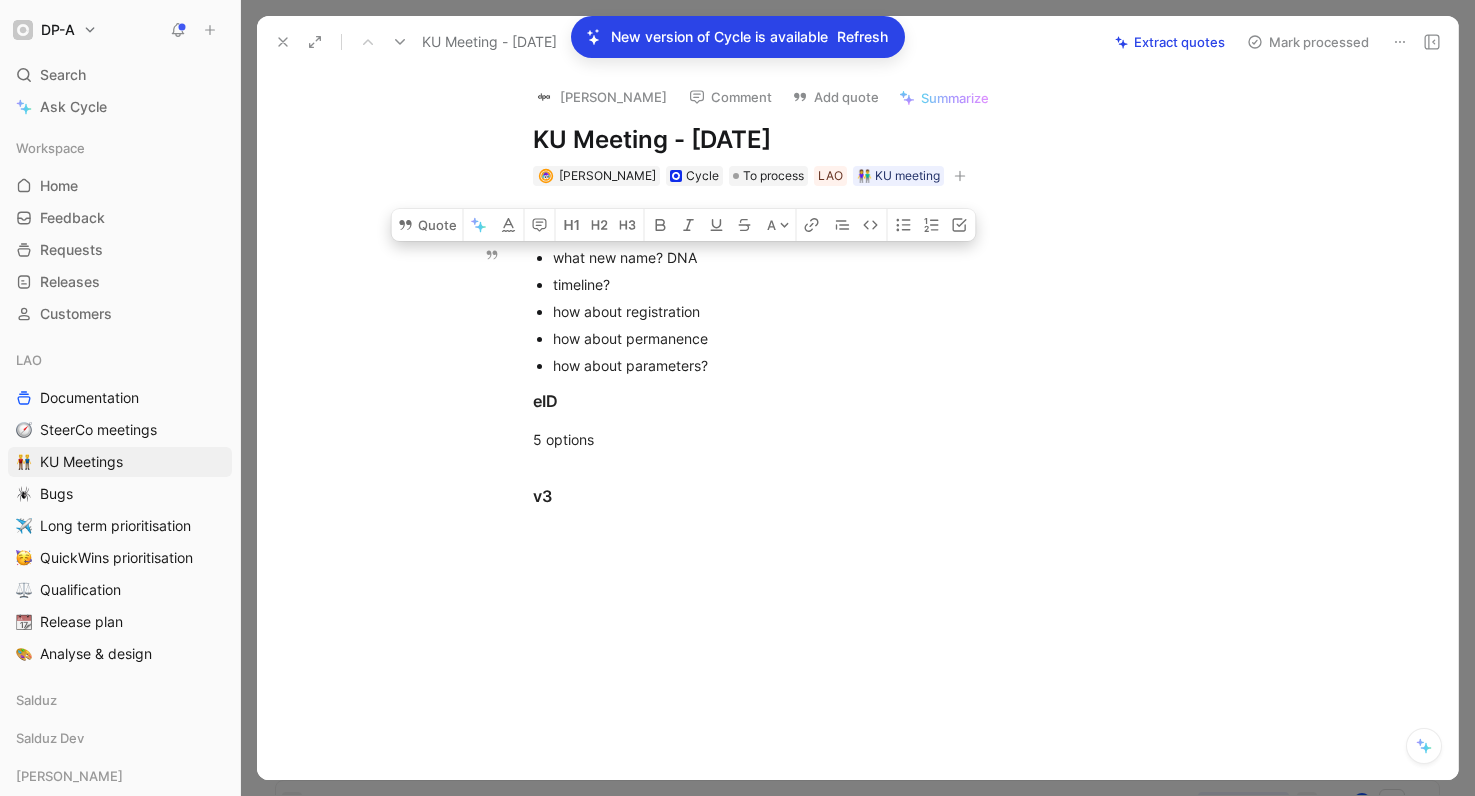 drag, startPoint x: 669, startPoint y: 254, endPoint x: 694, endPoint y: 257, distance: 25.179358 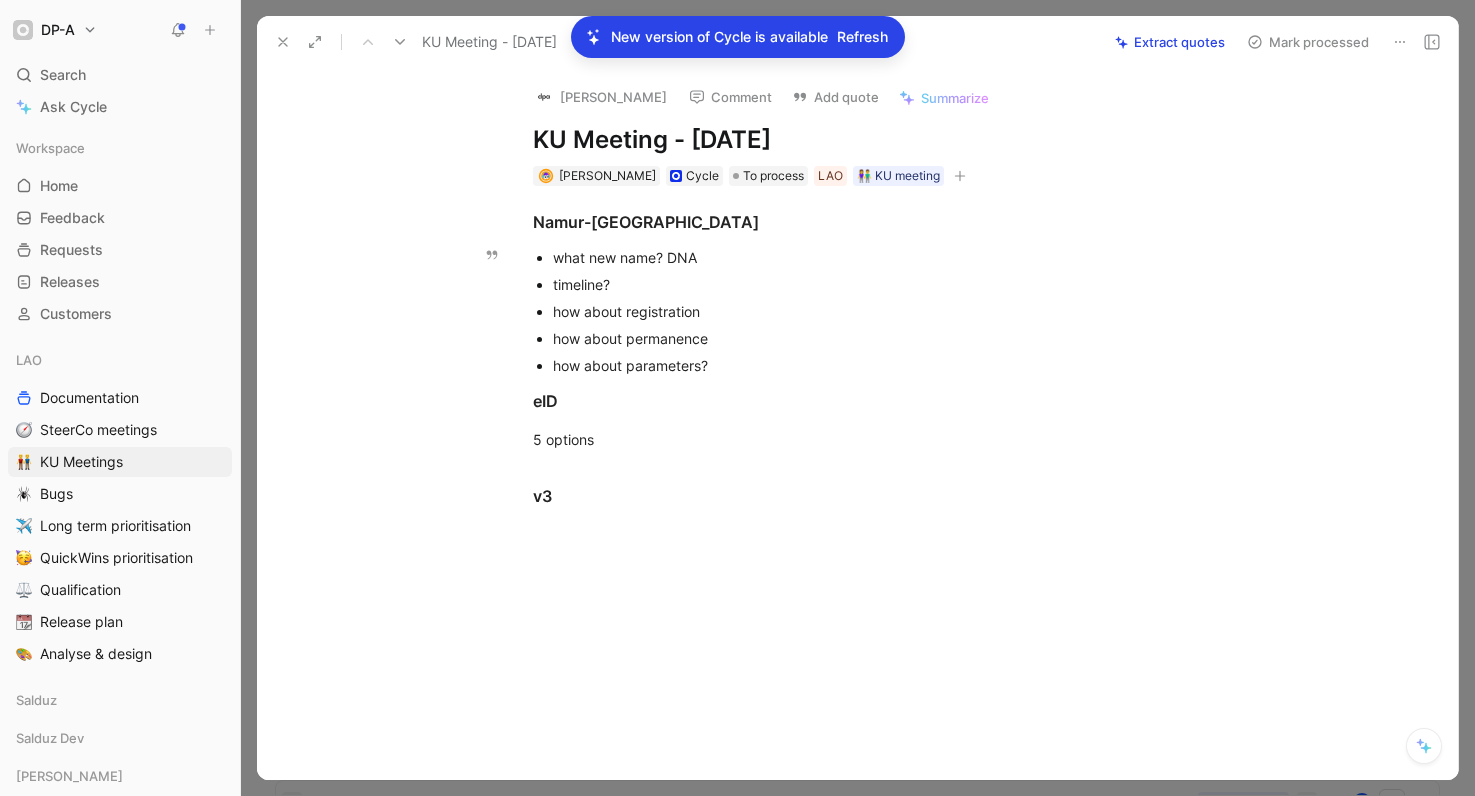 click on "what new name? DNA" at bounding box center (889, 257) 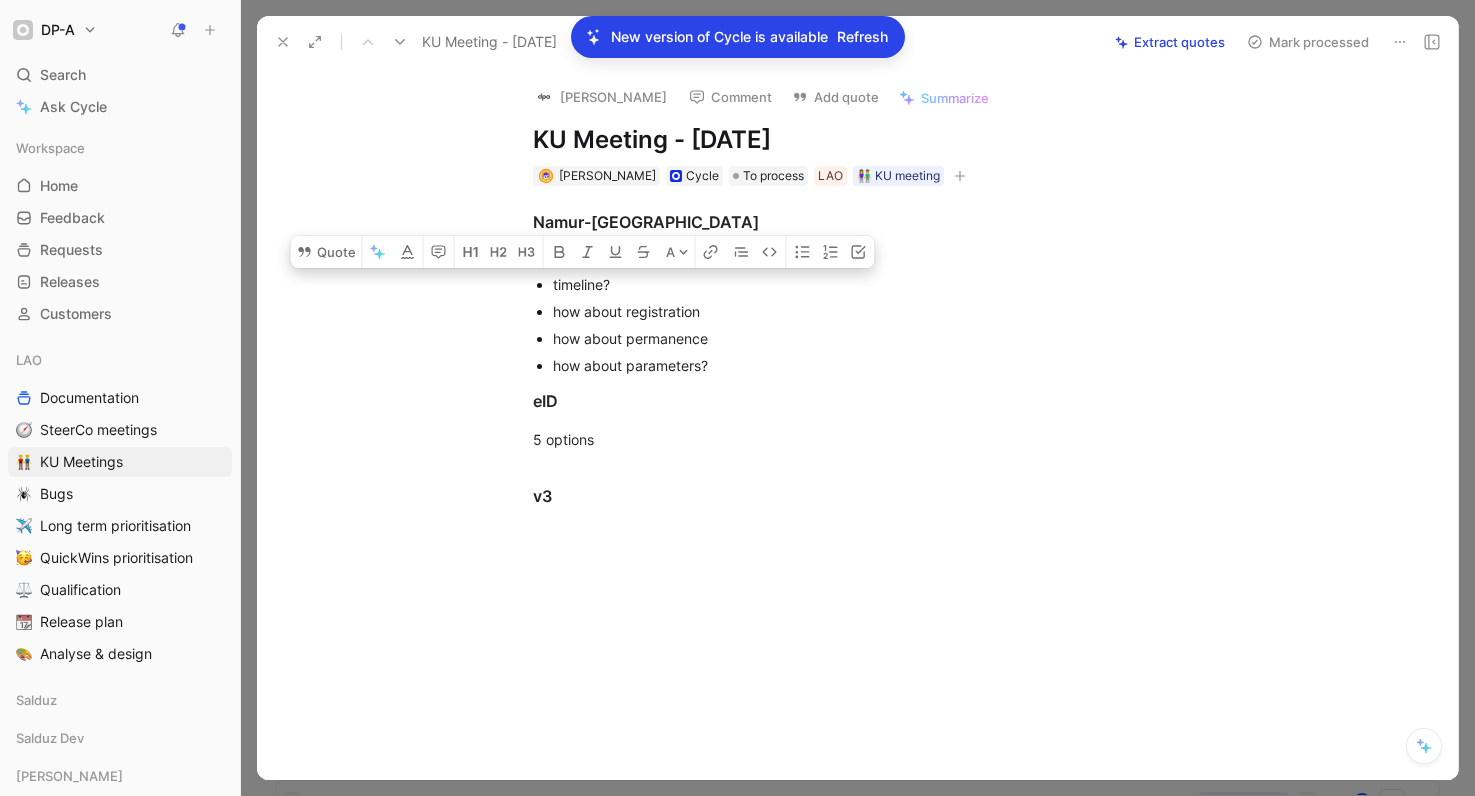 drag, startPoint x: 623, startPoint y: 286, endPoint x: 552, endPoint y: 286, distance: 71 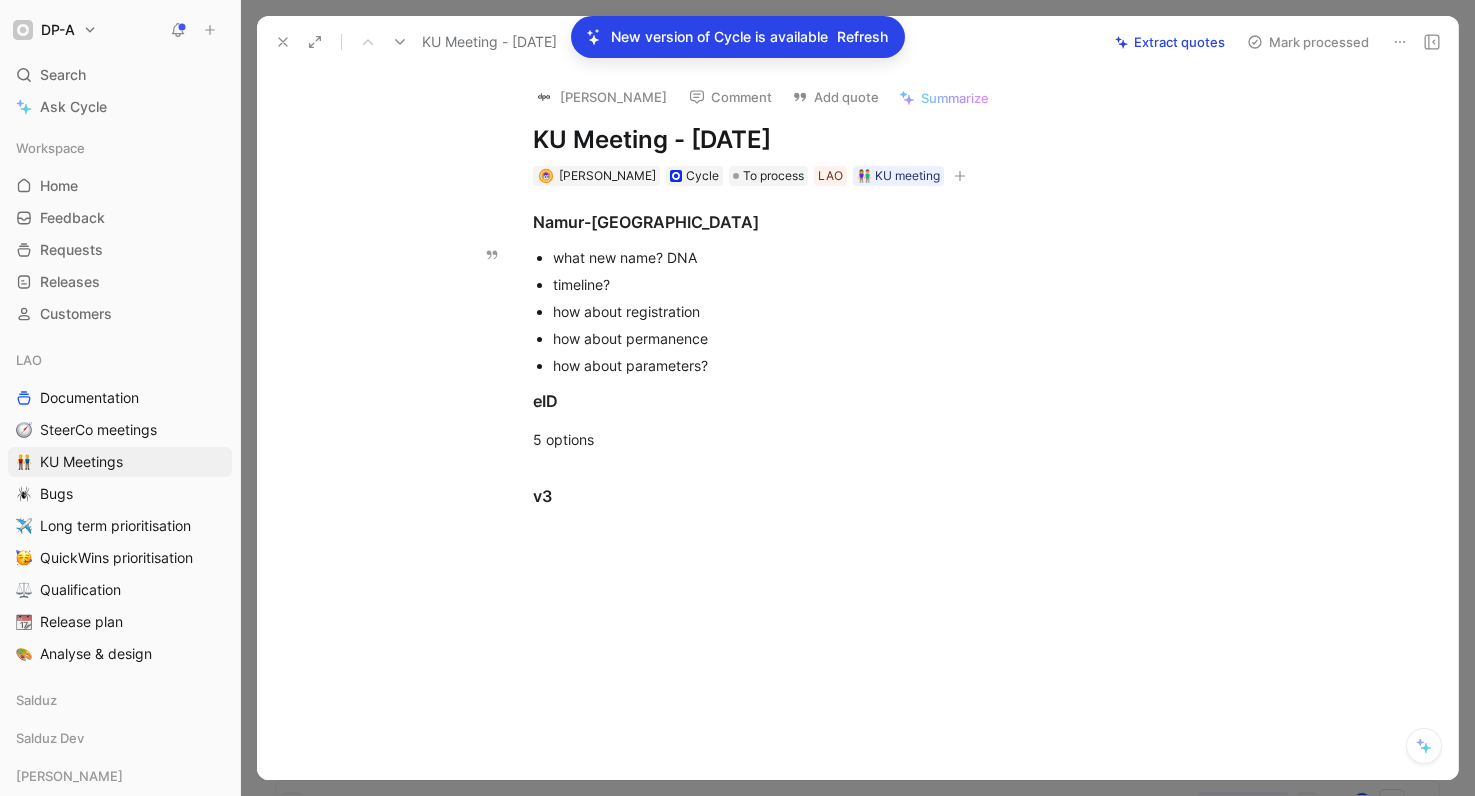 type 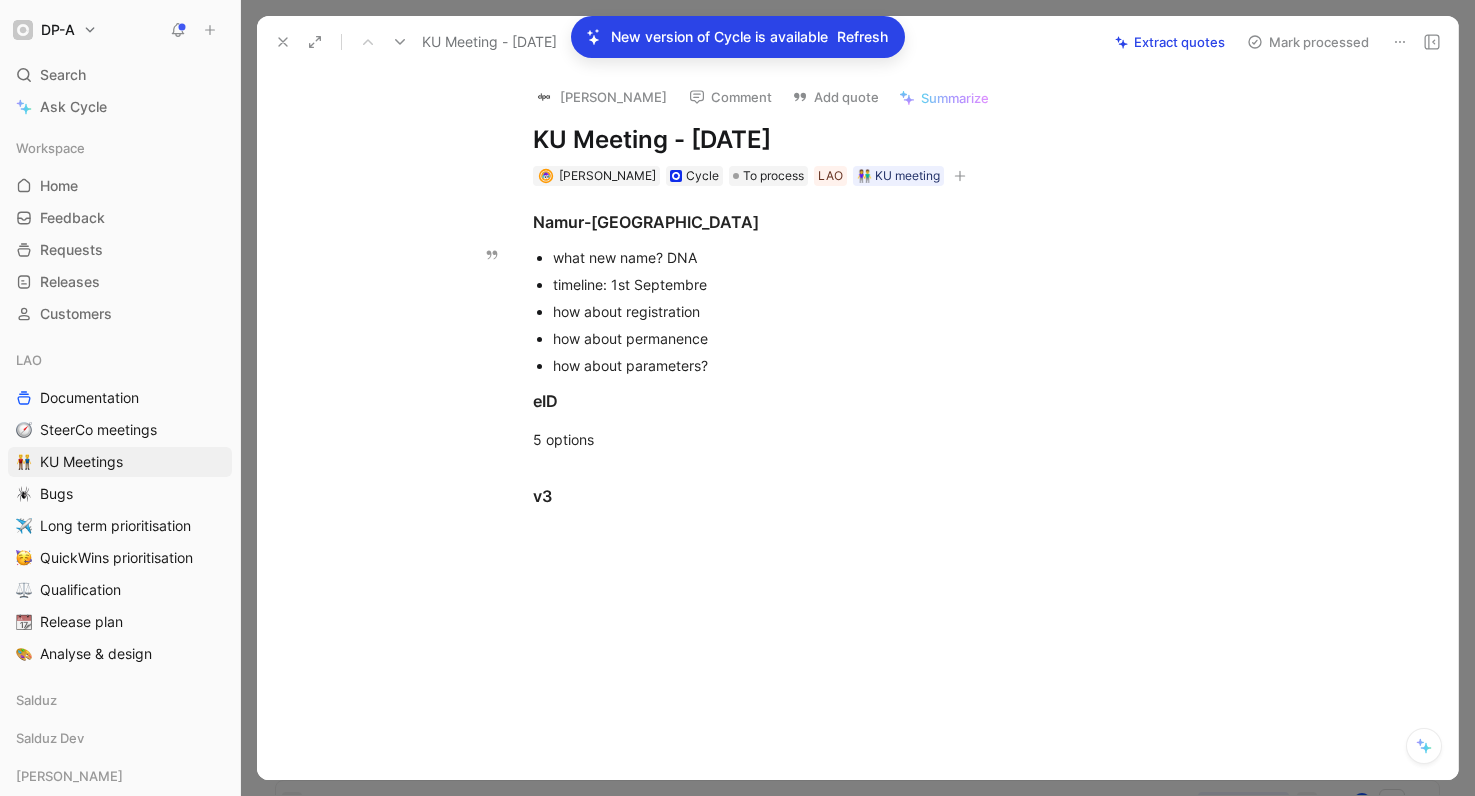 click on "timeline: 1st Septembre" at bounding box center [889, 284] 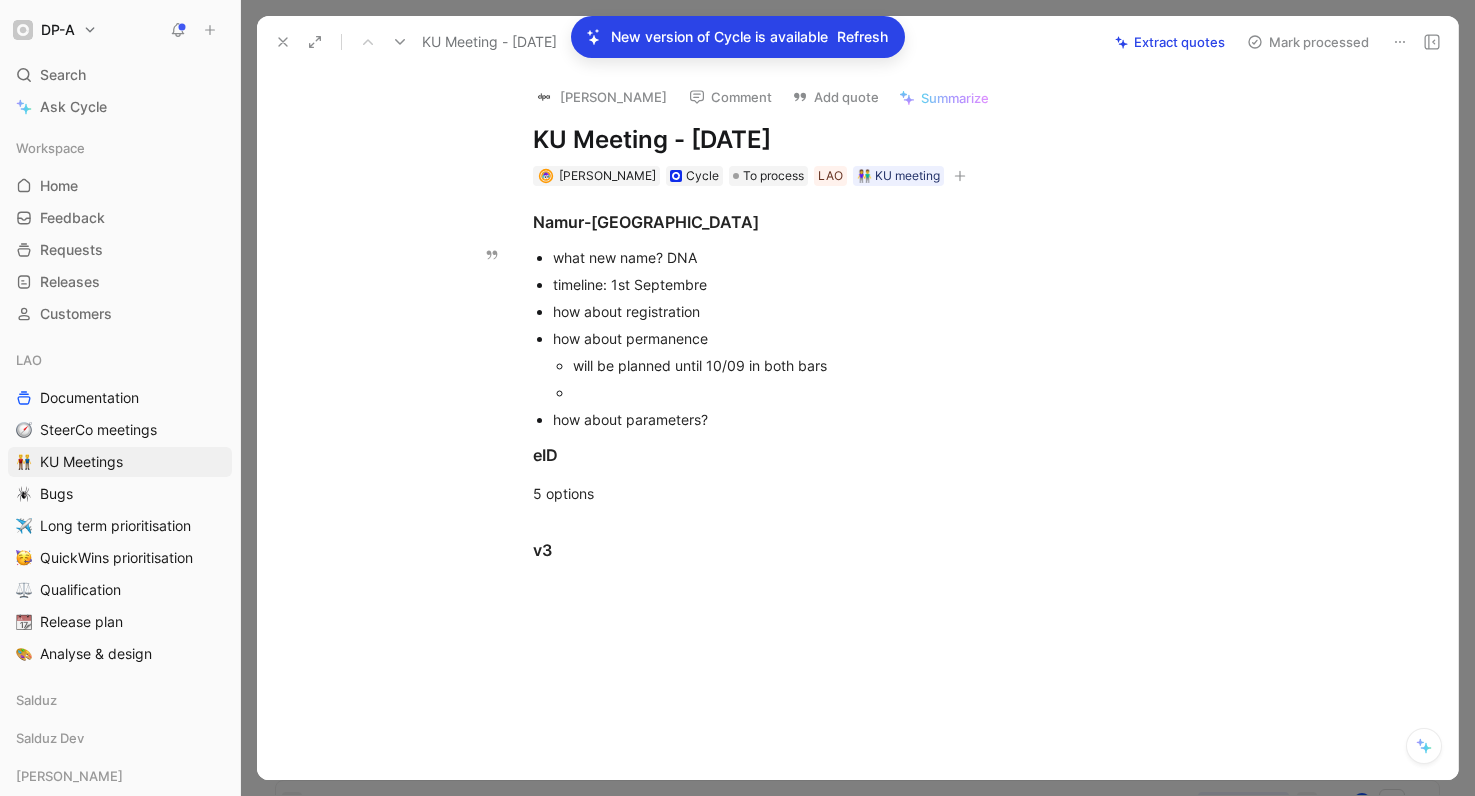 click on "will be planned until 10/09 in both bars" at bounding box center (899, 365) 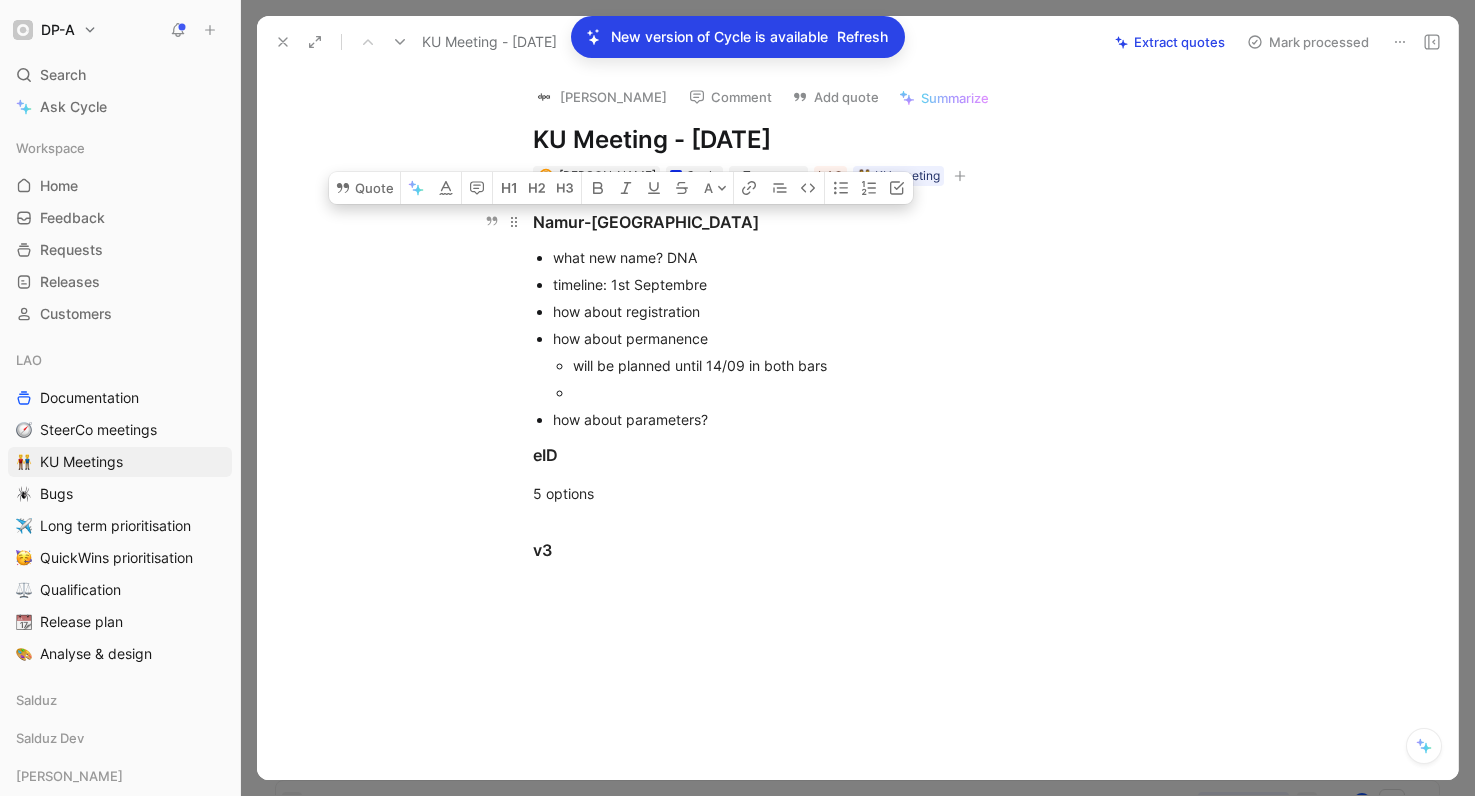 drag, startPoint x: 730, startPoint y: 418, endPoint x: 525, endPoint y: 222, distance: 283.62122 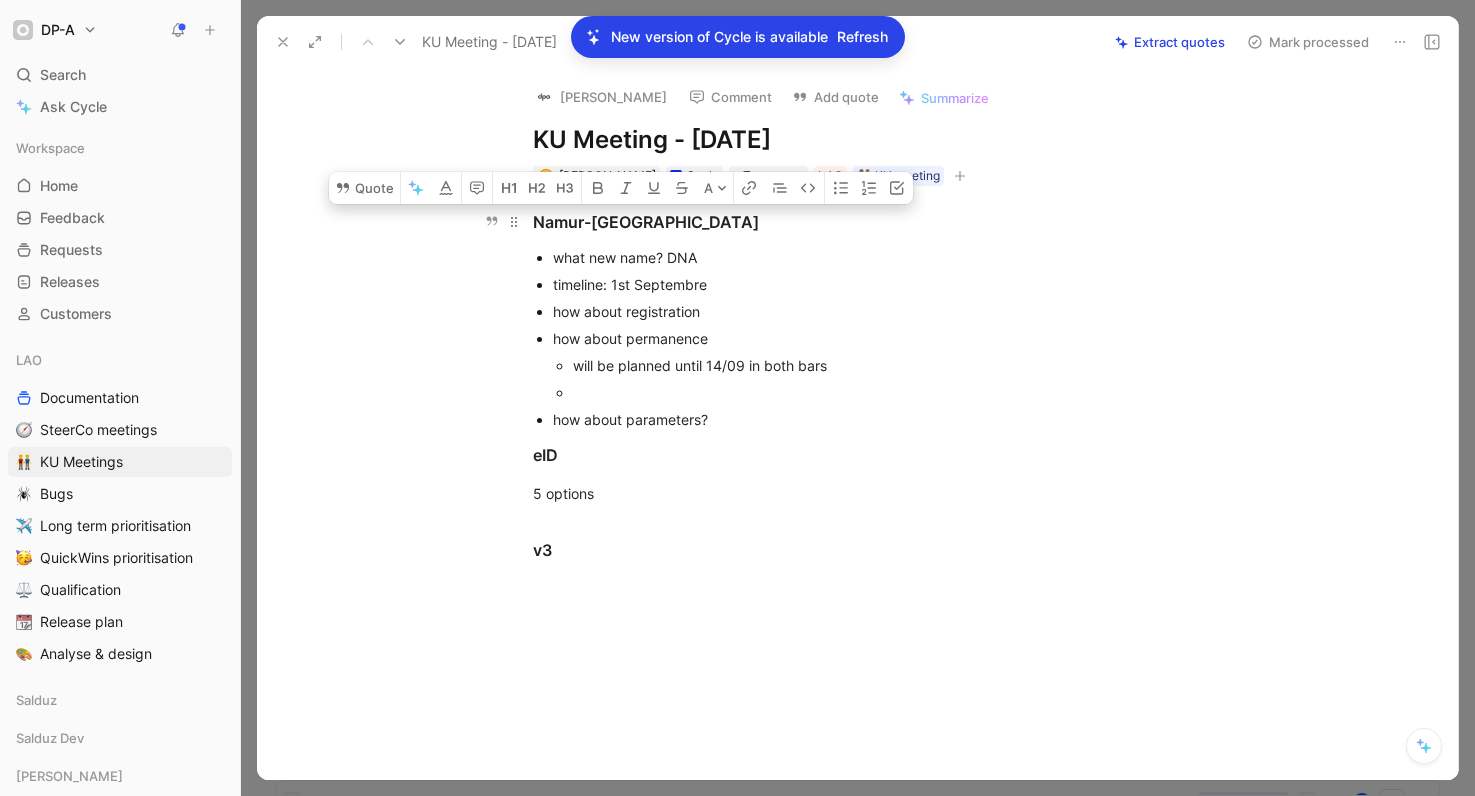 click on "[GEOGRAPHIC_DATA]-Dinant what new name? DNA timeline: 1st Septembre how about registration how about permanence will be planned until 14/09 in both bars how about parameters? eID 5 options v3" at bounding box center [878, 403] 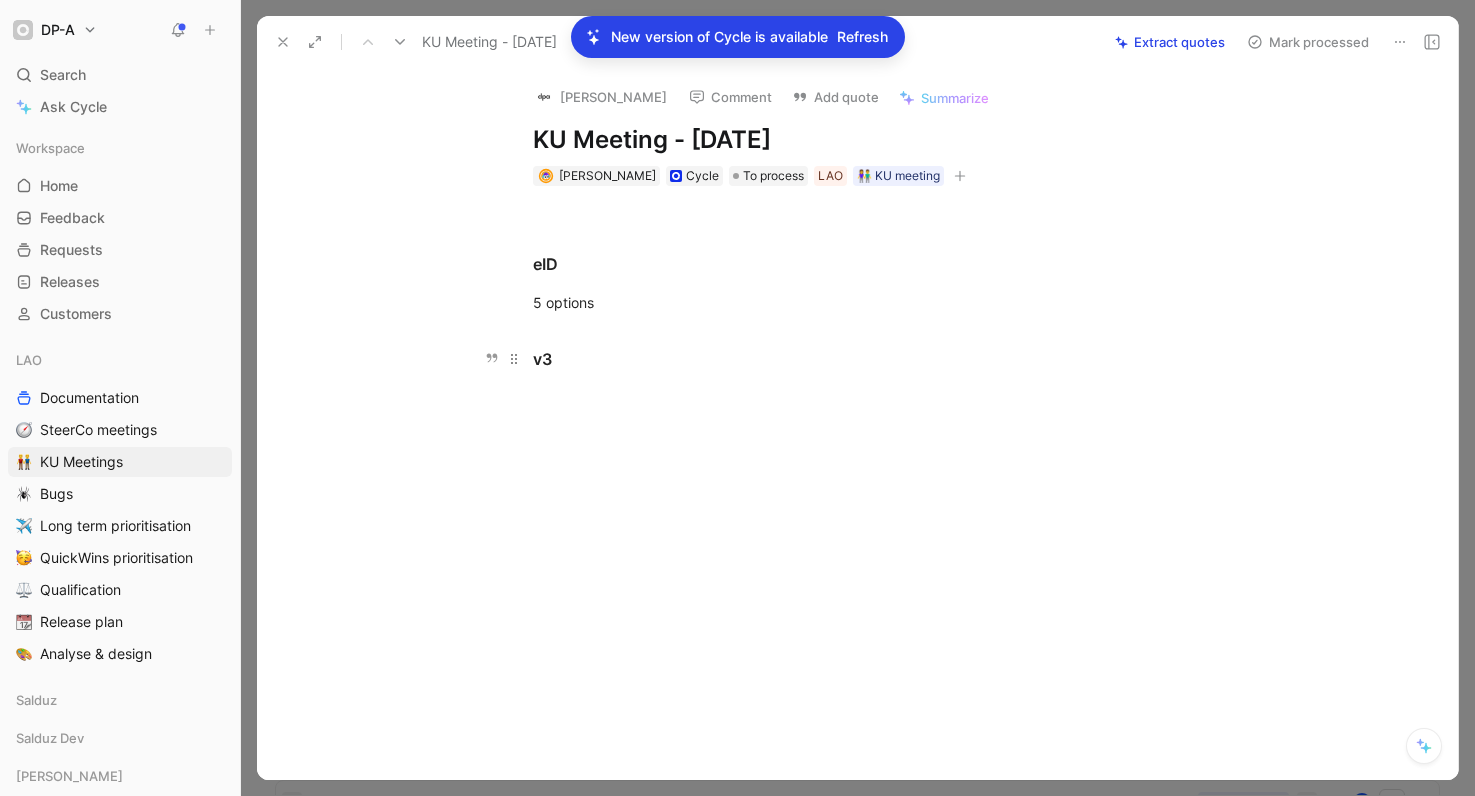 click on "v3" at bounding box center (879, 359) 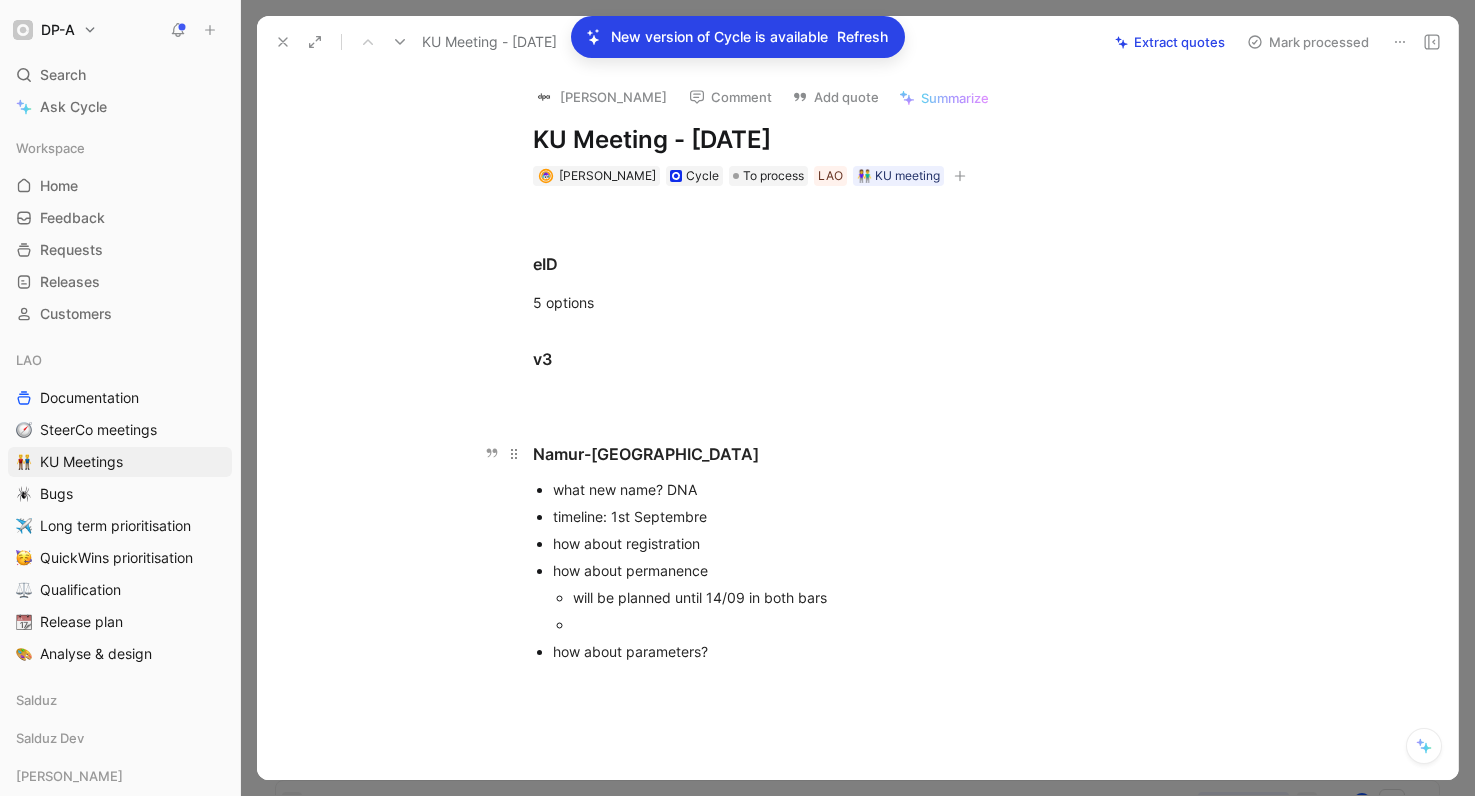 click on "Namur-[GEOGRAPHIC_DATA]" at bounding box center (879, 445) 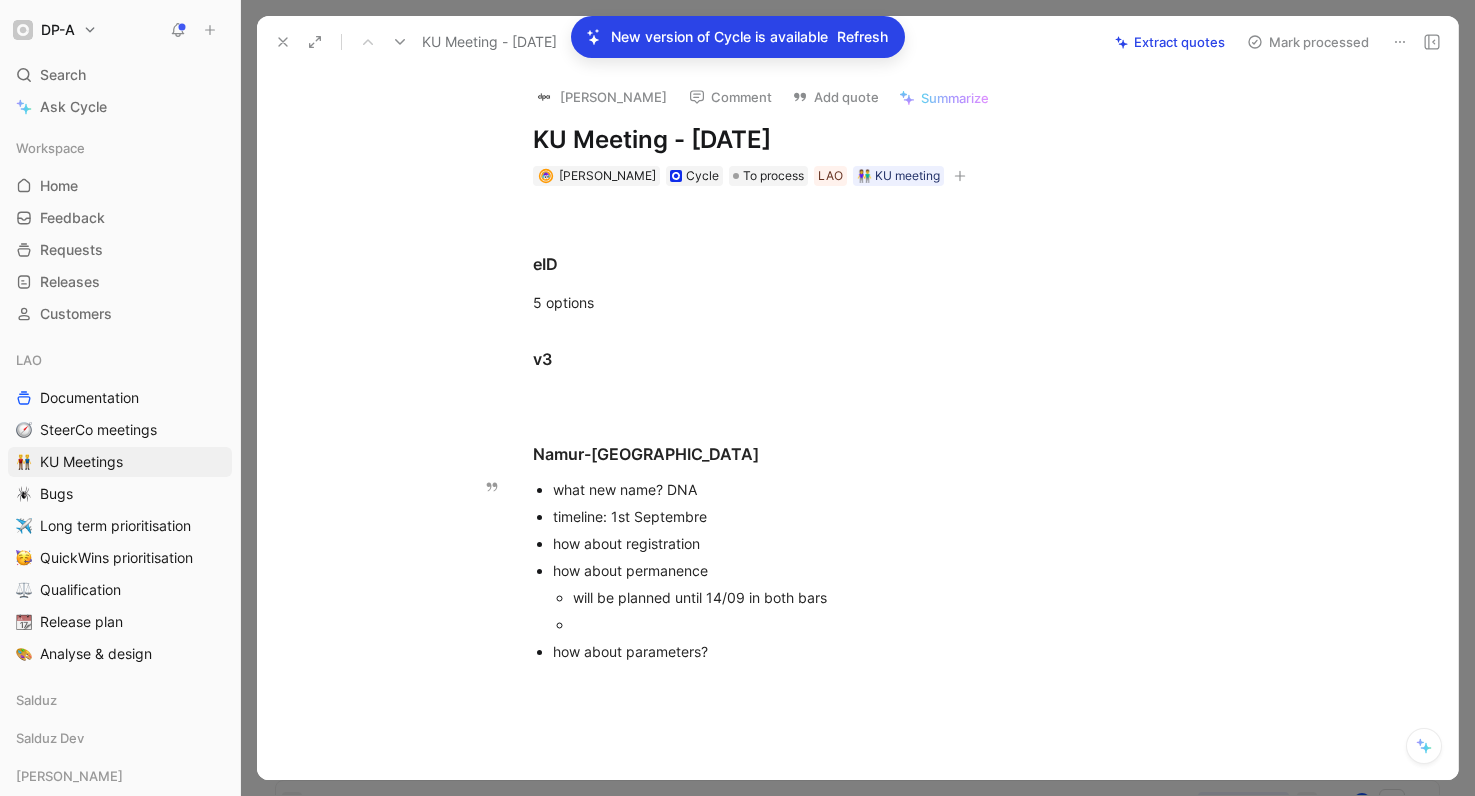 click at bounding box center [899, 624] 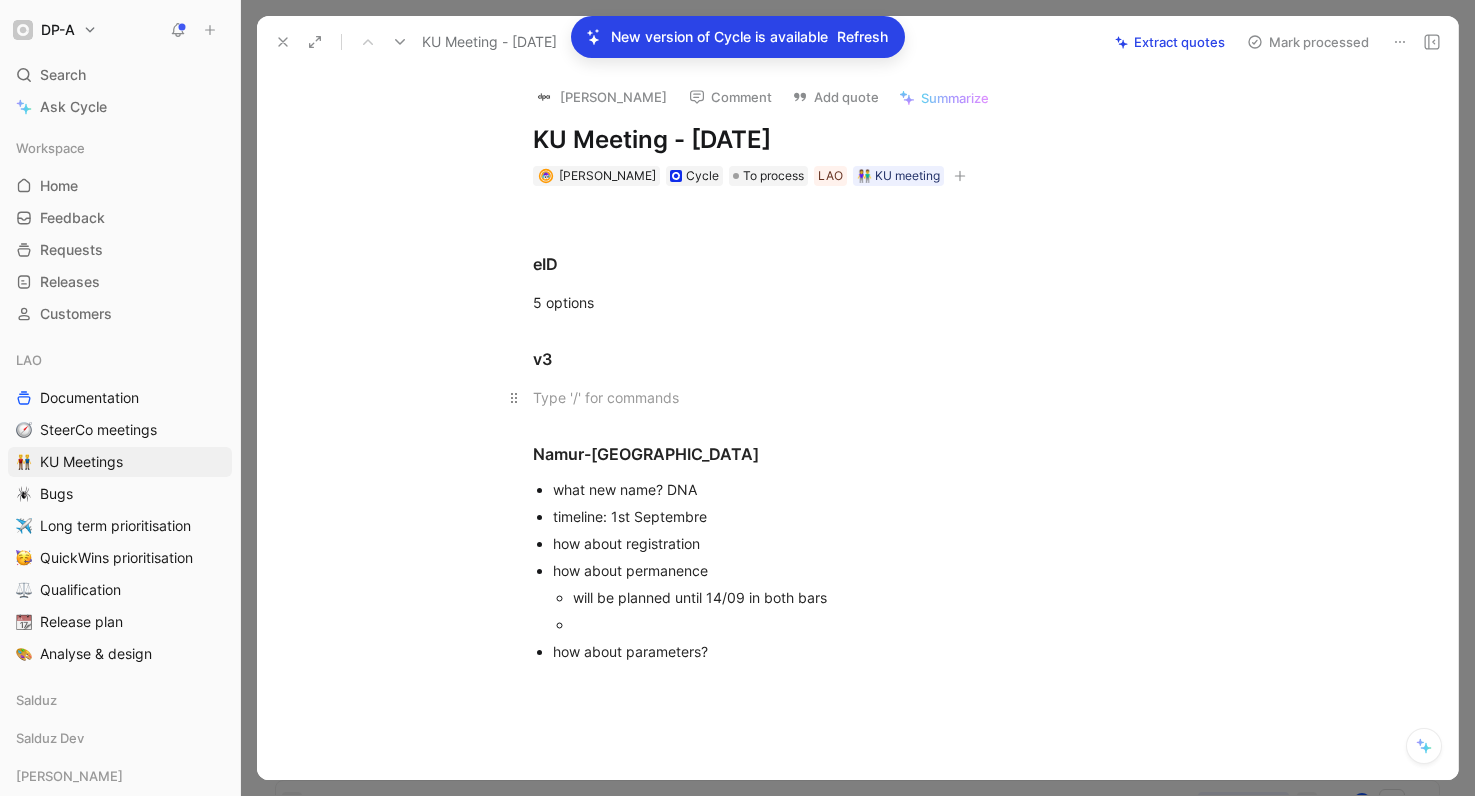 click at bounding box center [879, 397] 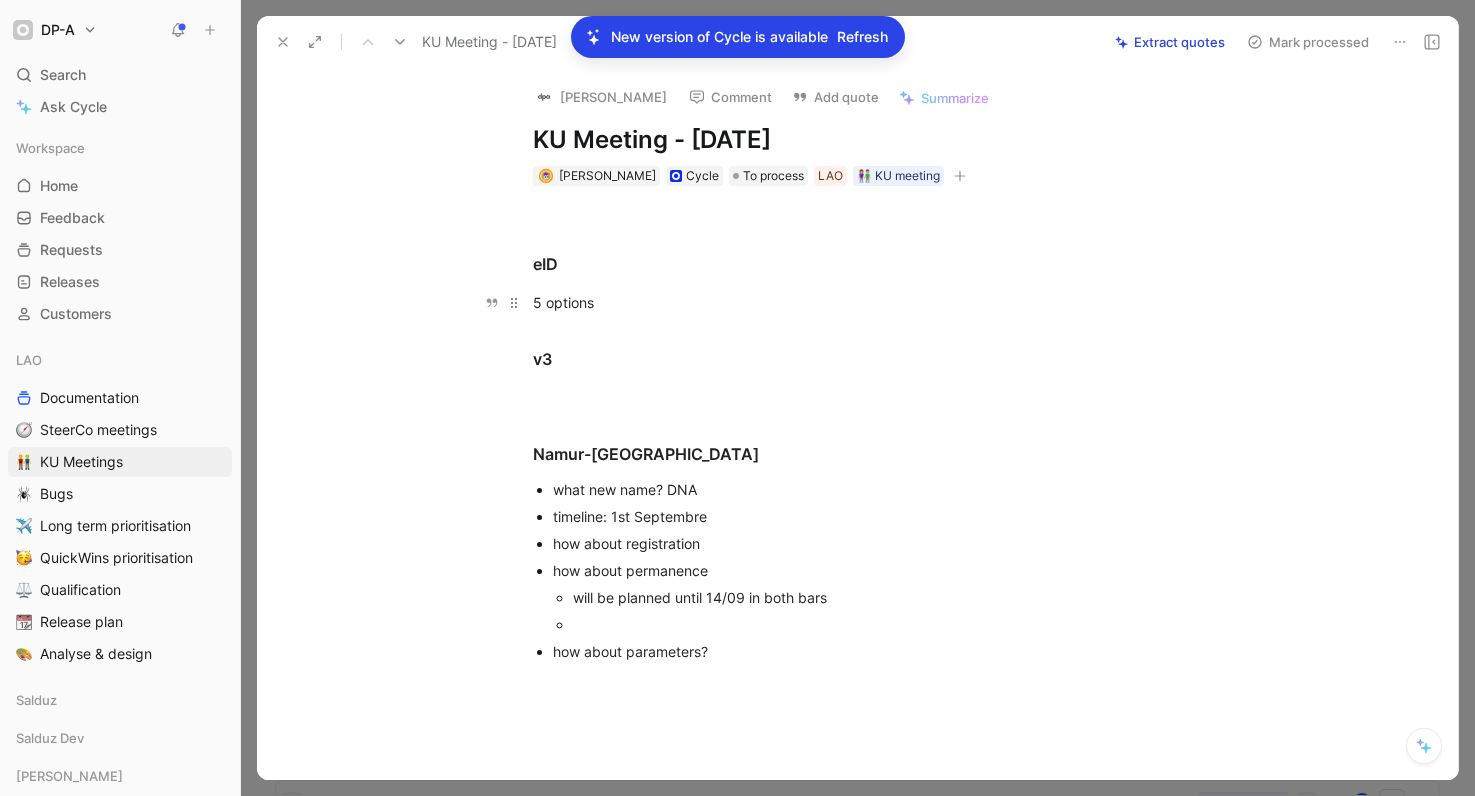 click on "5 options" at bounding box center (879, 302) 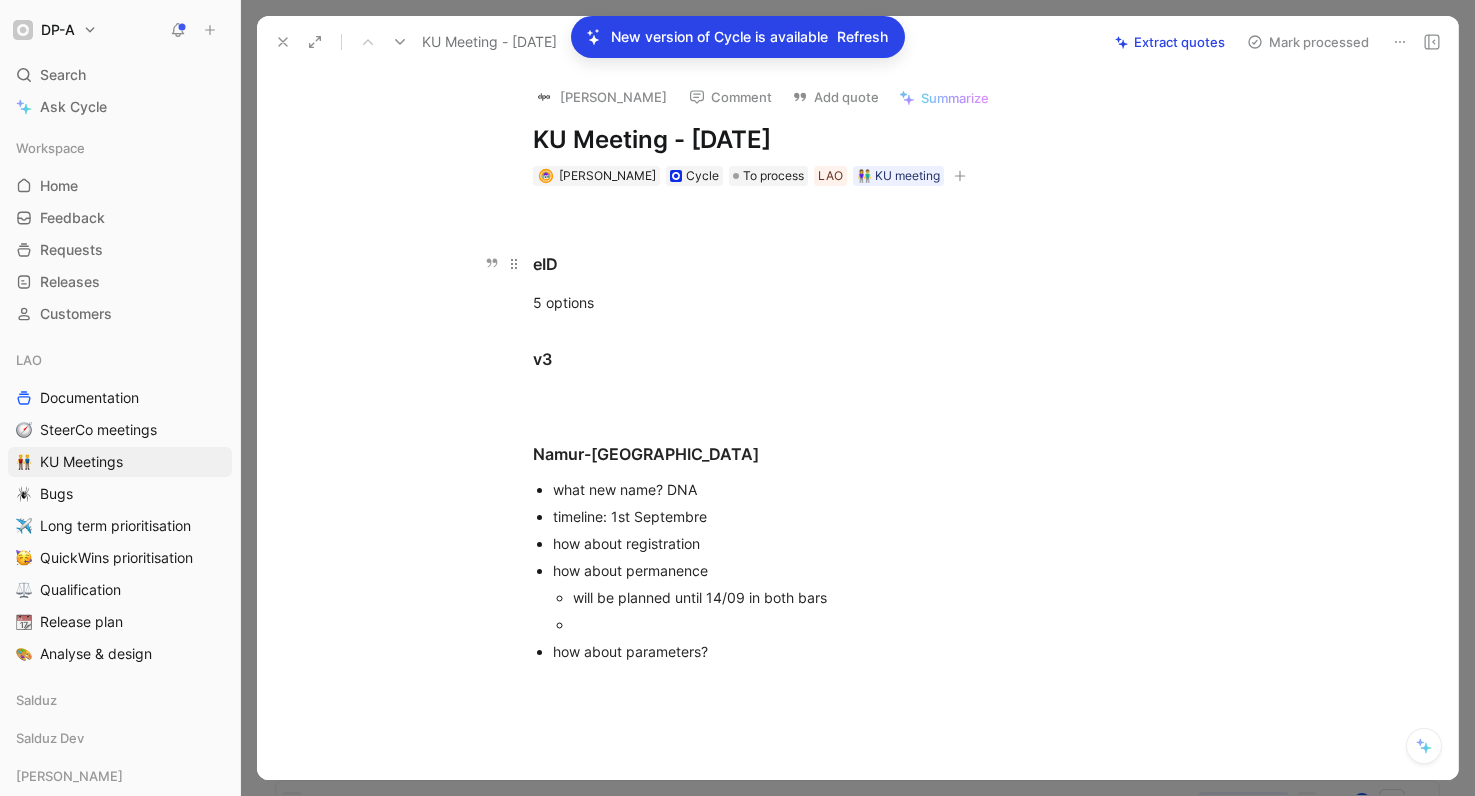 click on "eID" at bounding box center (879, 264) 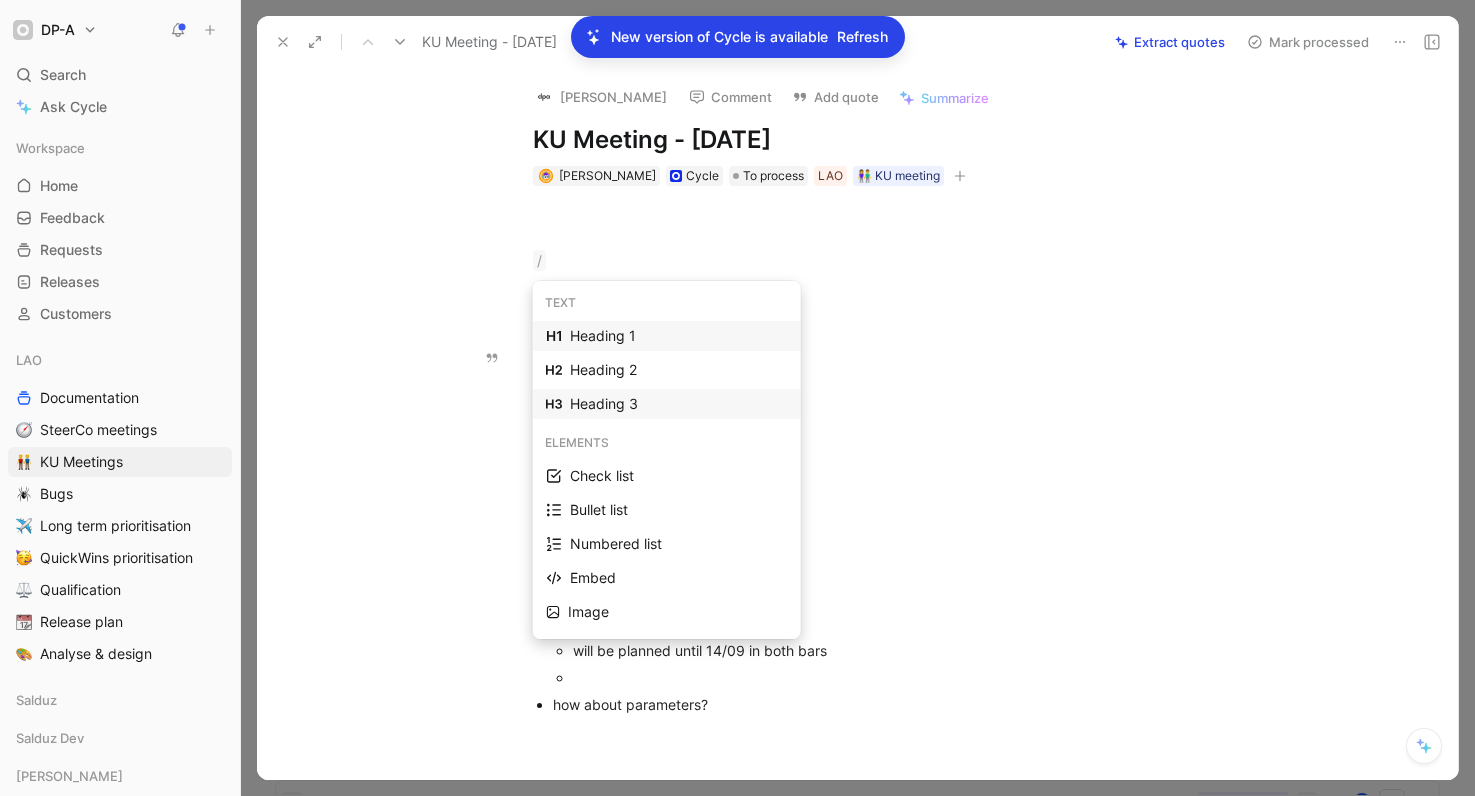 click on "Heading 3" at bounding box center (679, 404) 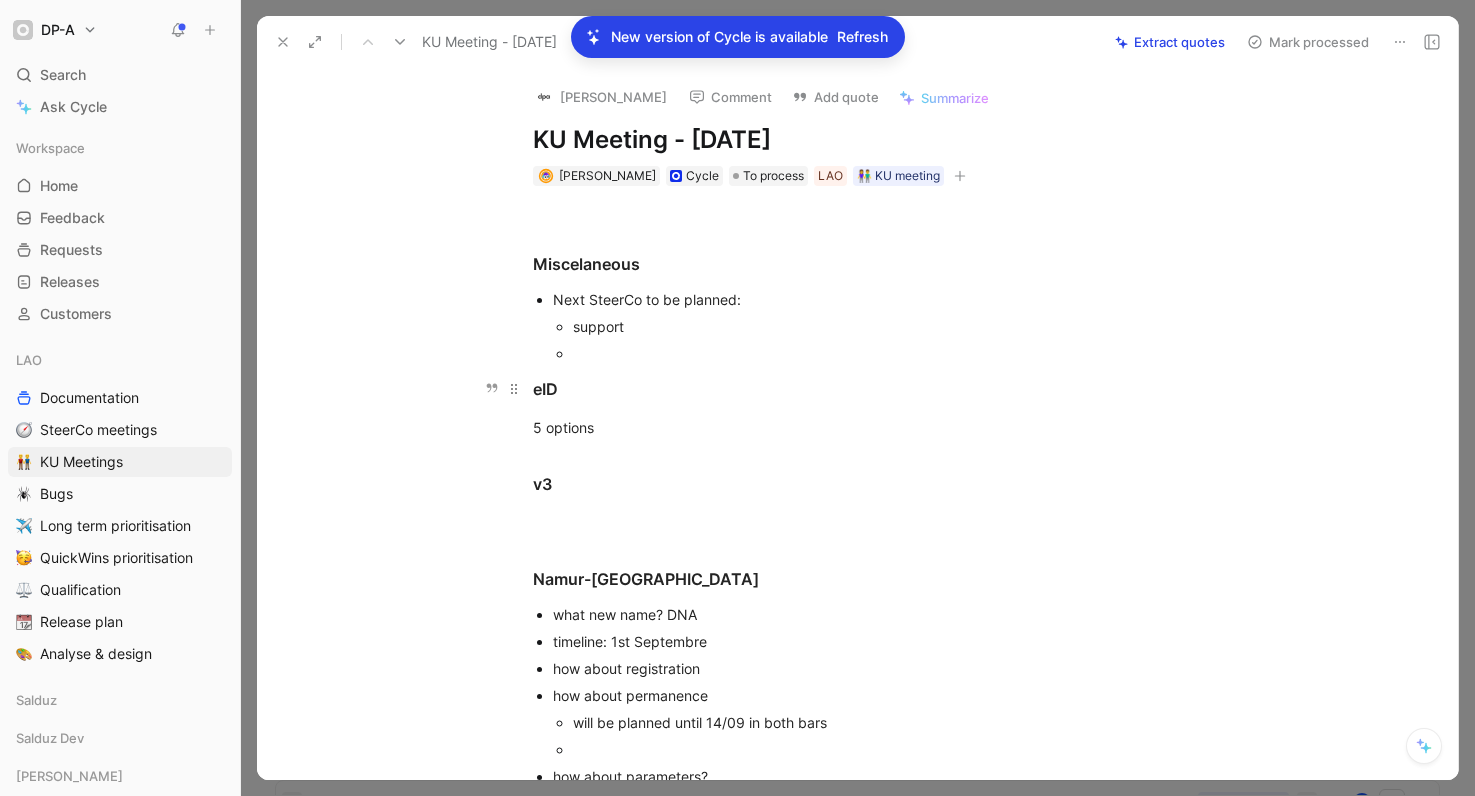 click on "eID" at bounding box center (879, 389) 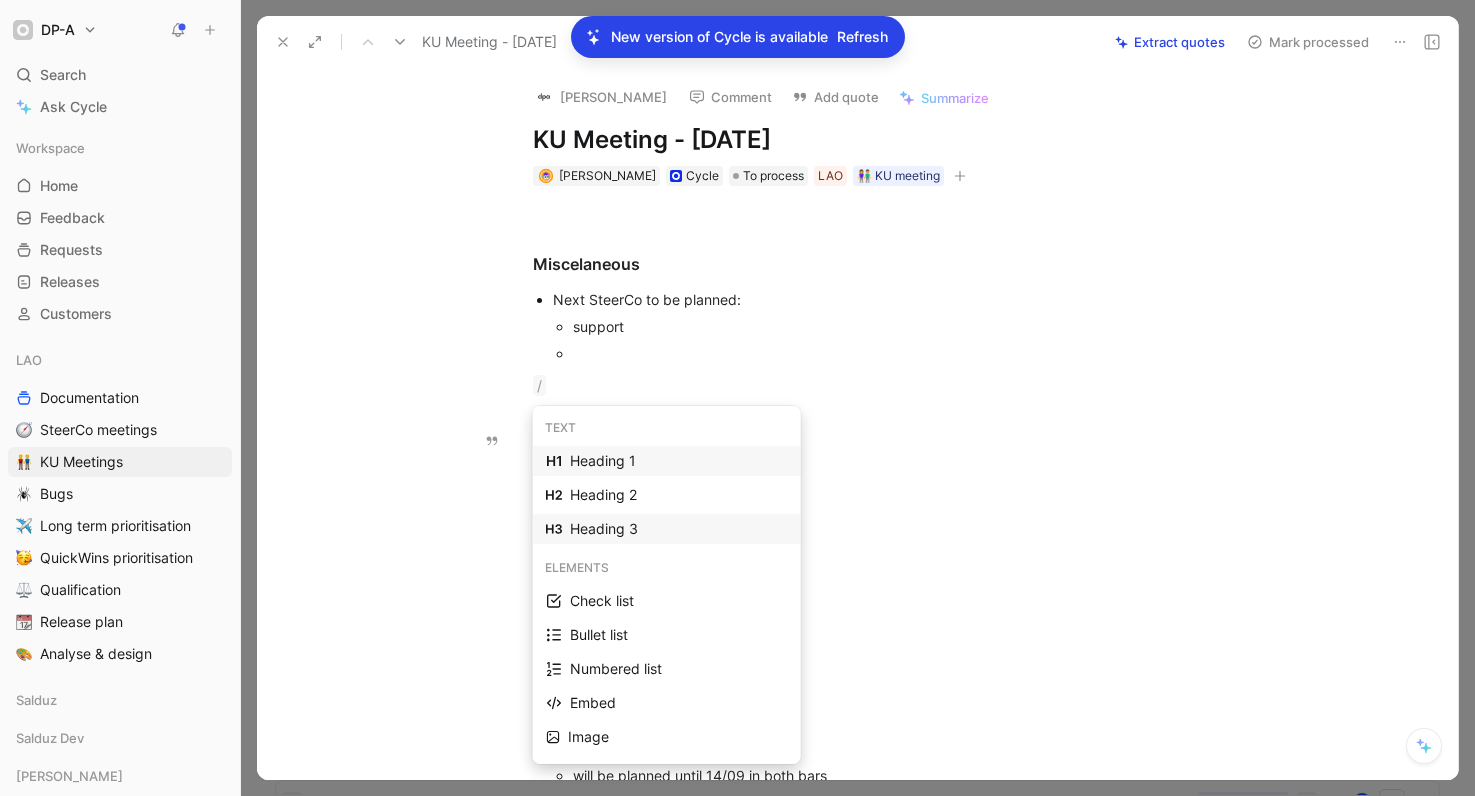 click on "Heading 3" at bounding box center (679, 529) 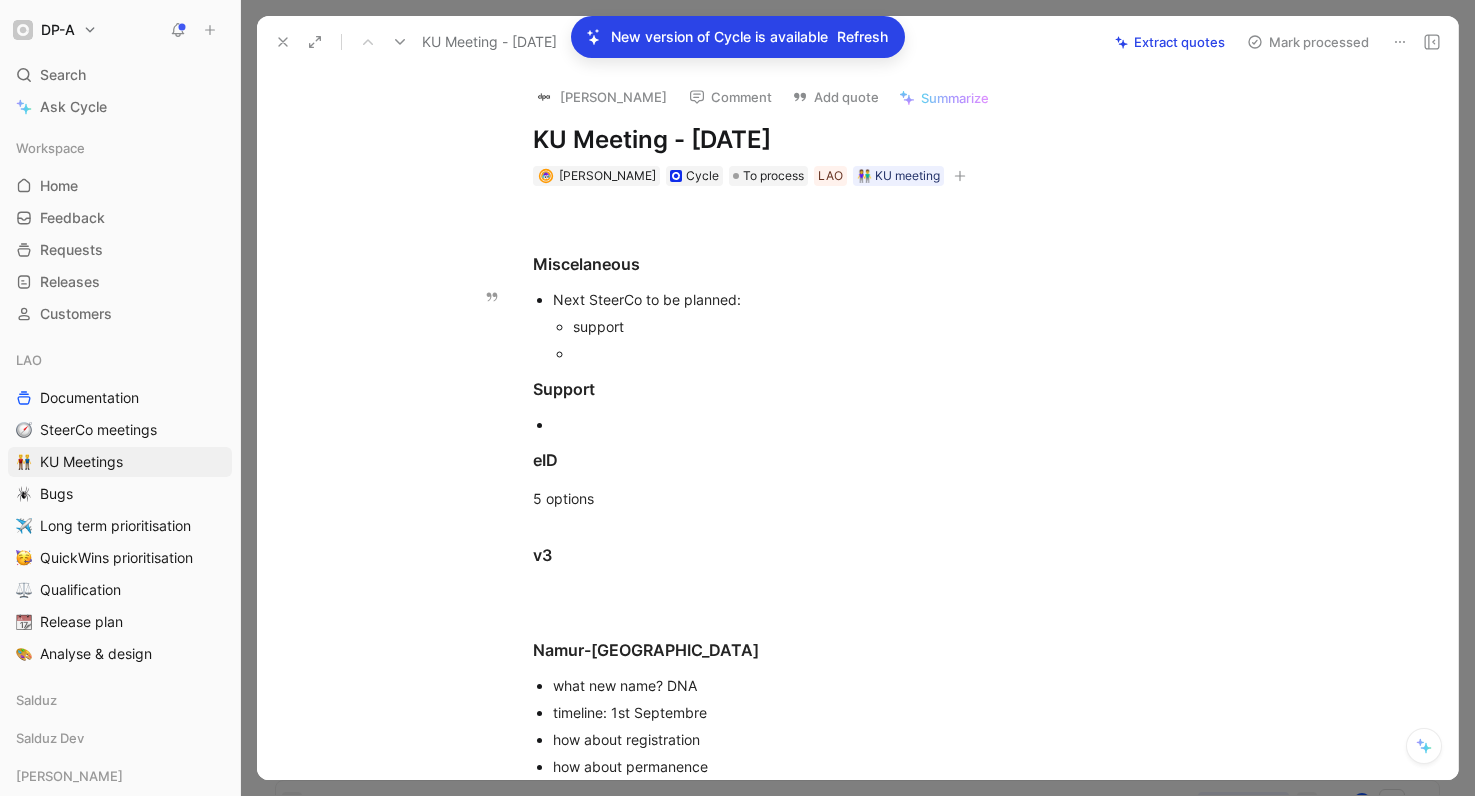 click at bounding box center [899, 353] 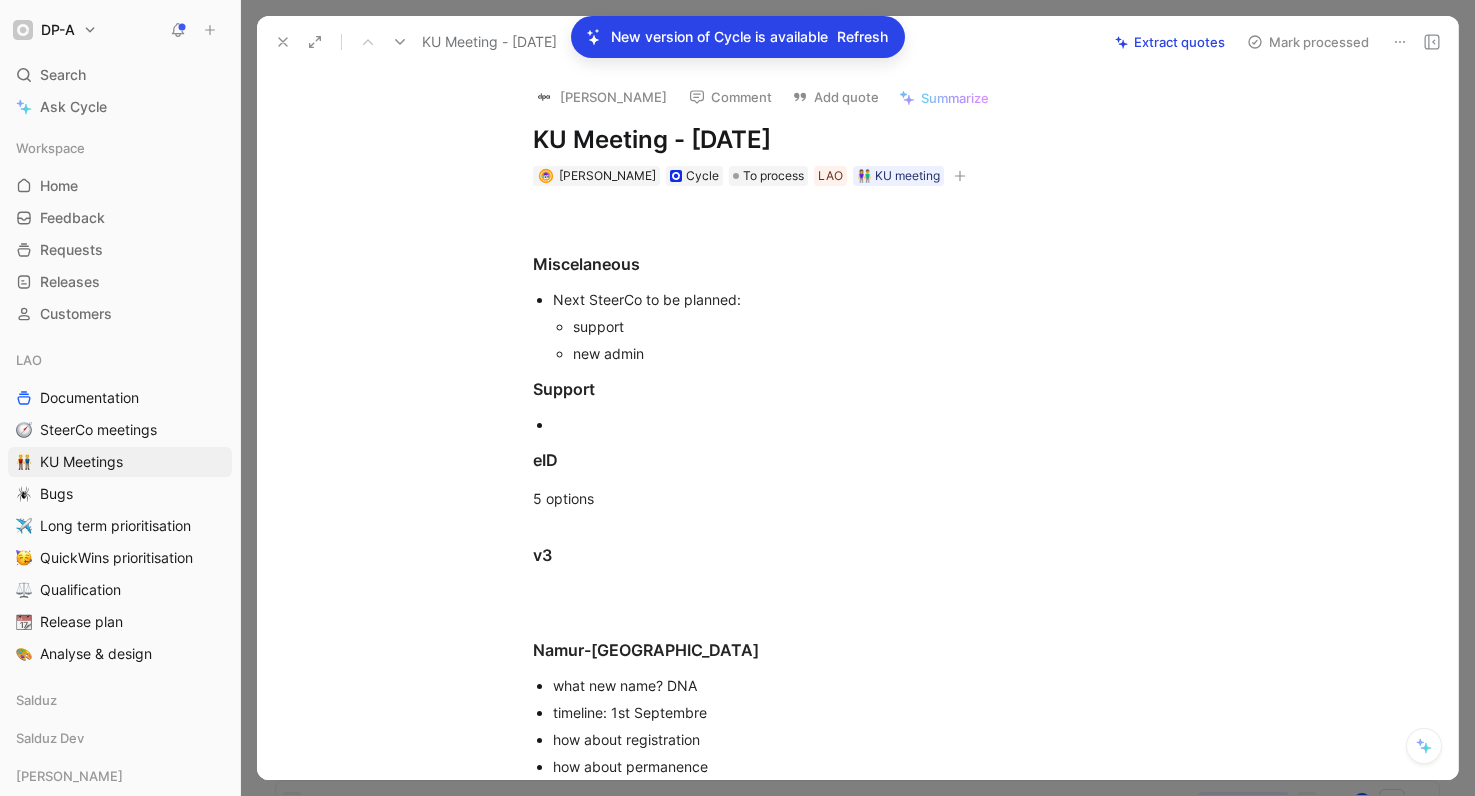 click at bounding box center [889, 424] 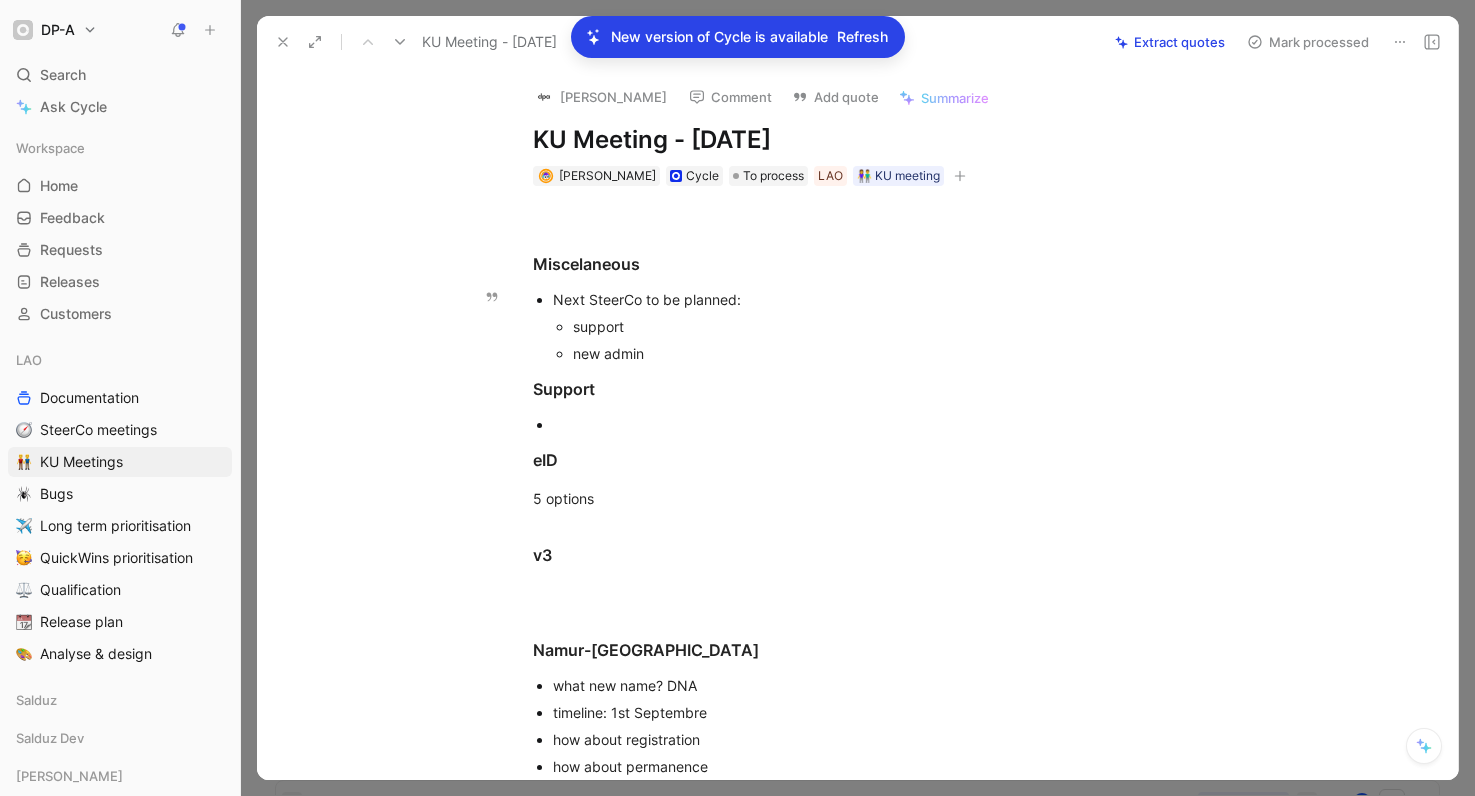 click on "new admin" at bounding box center (899, 353) 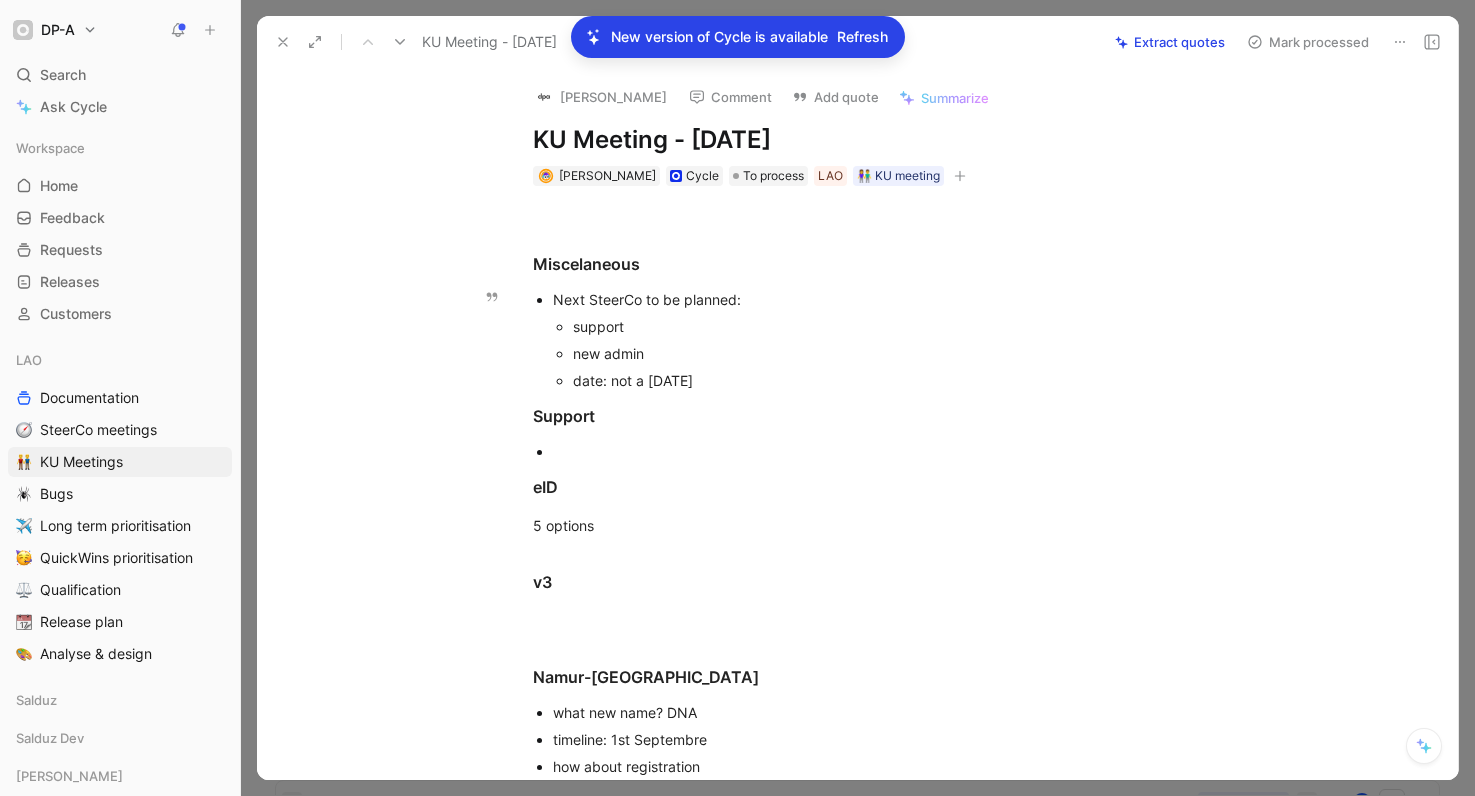 click on "new admin" at bounding box center [899, 353] 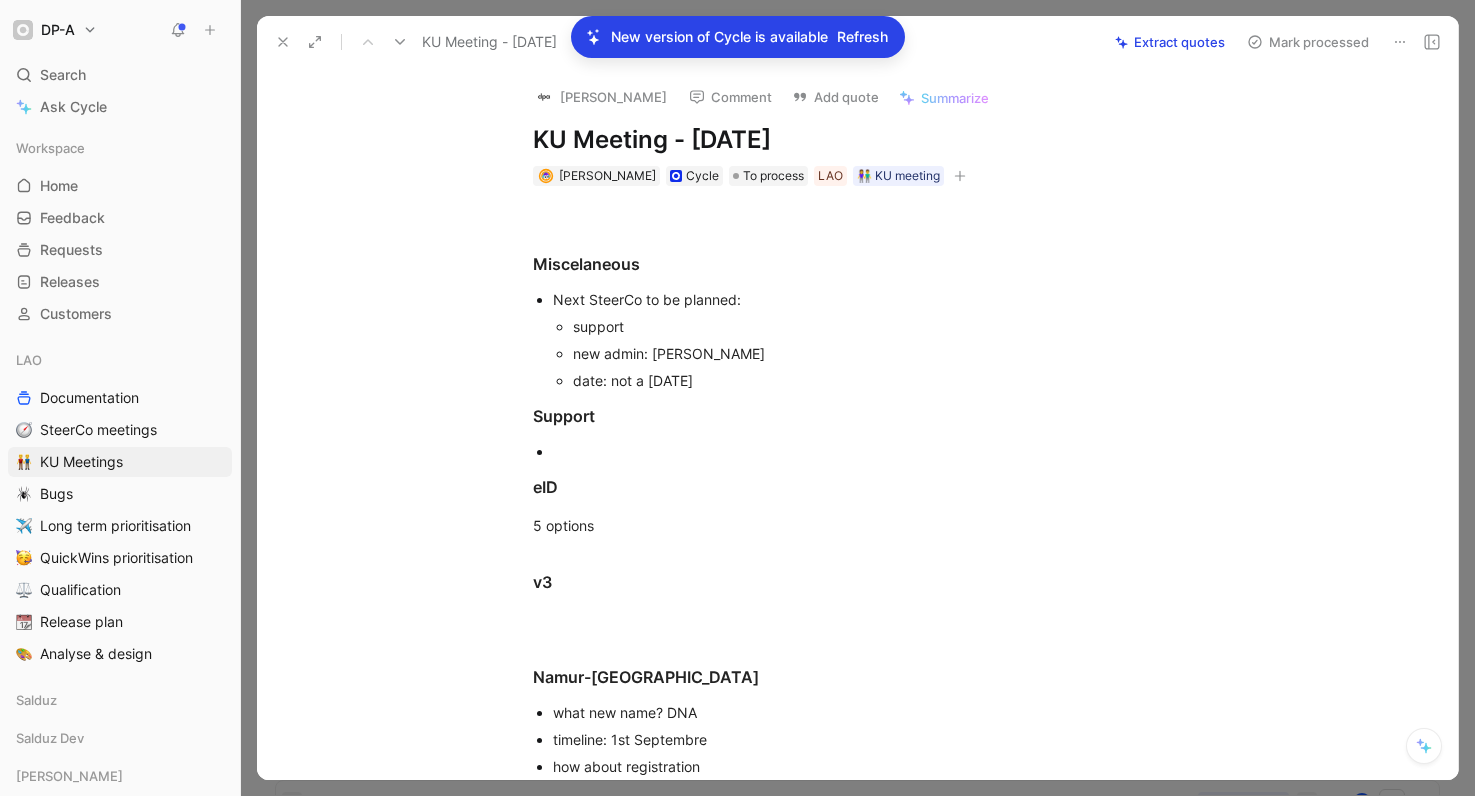 click at bounding box center [889, 451] 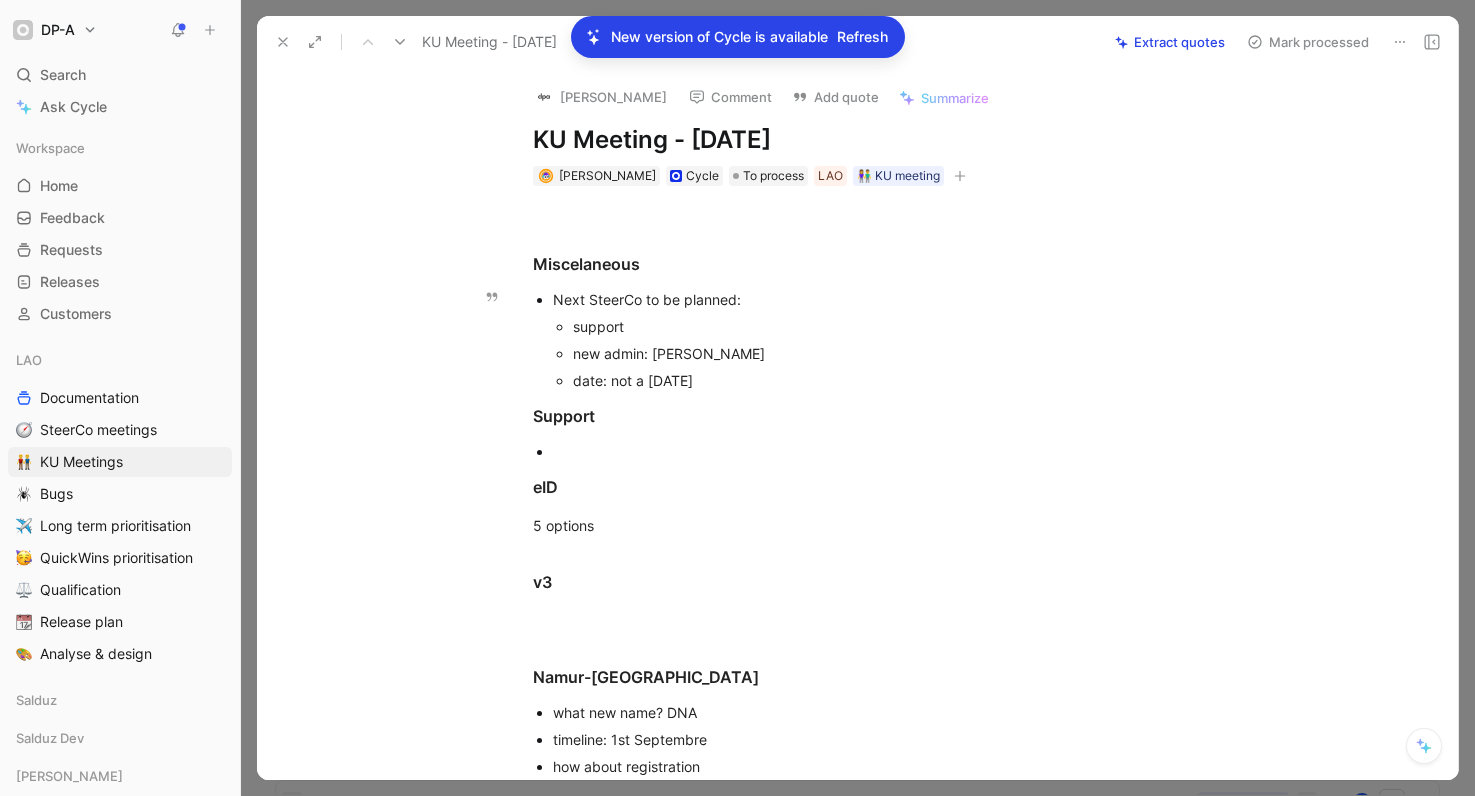 click on "new admin: [PERSON_NAME]" at bounding box center [899, 353] 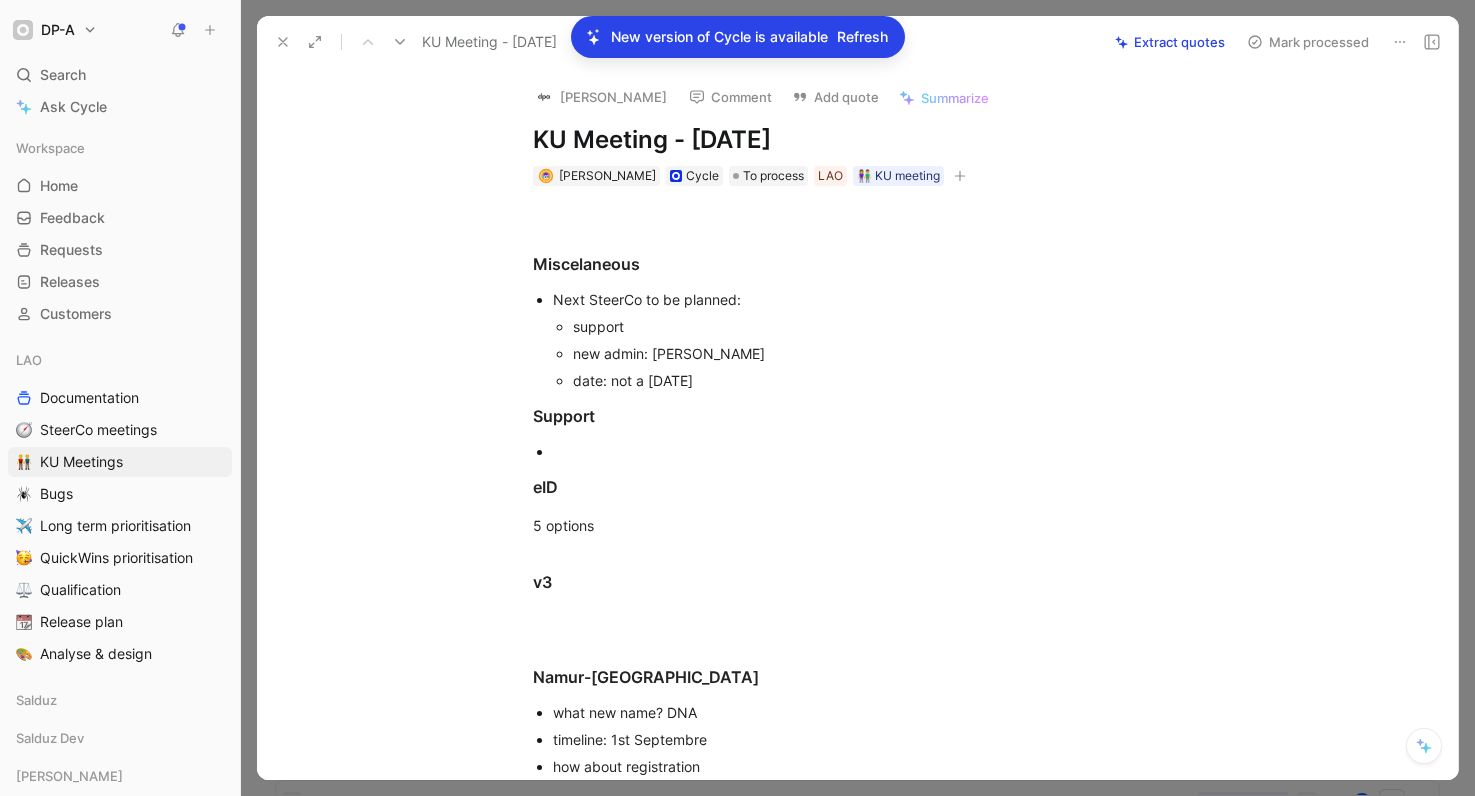 click at bounding box center [889, 451] 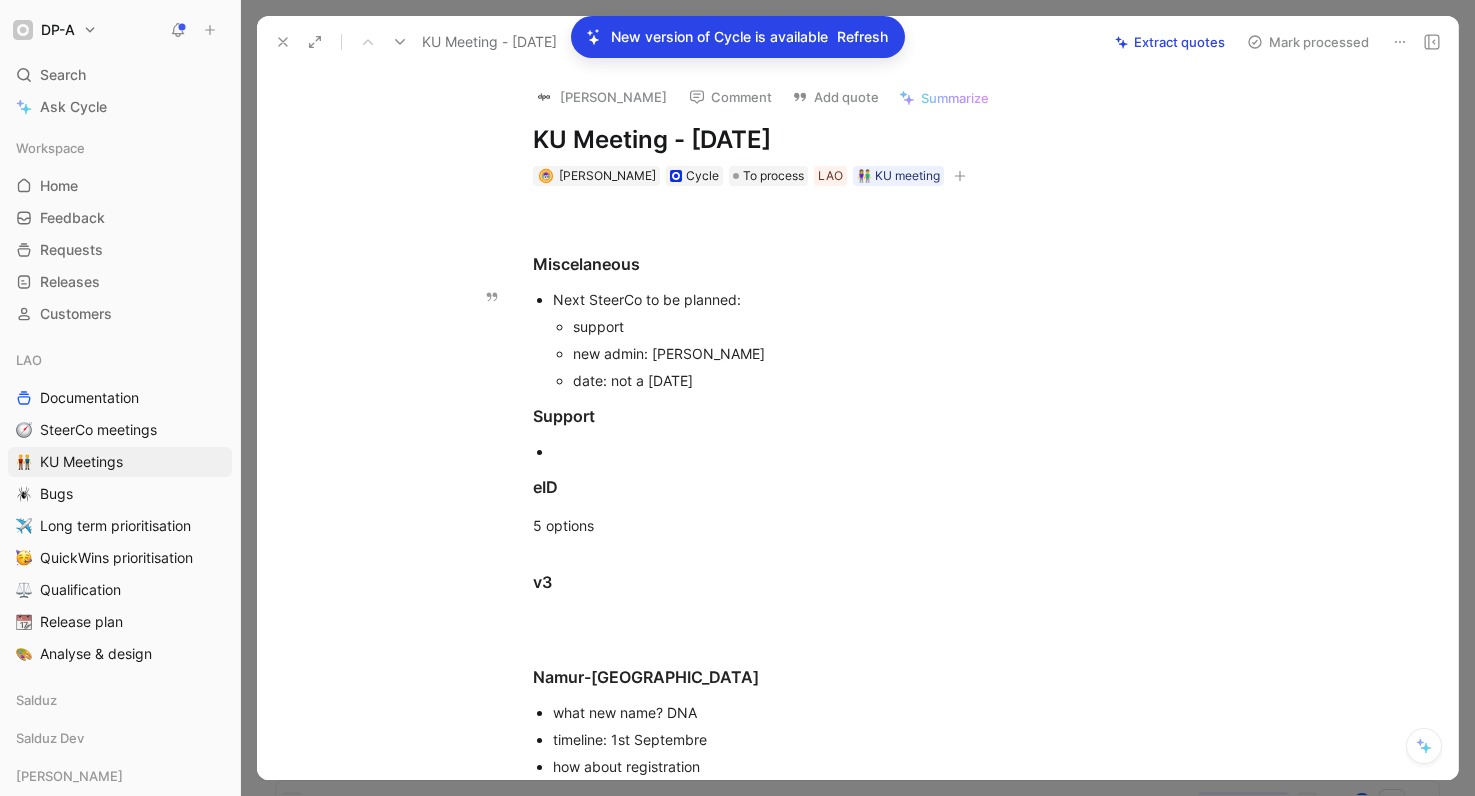 click on "new admin: [PERSON_NAME]" at bounding box center (899, 353) 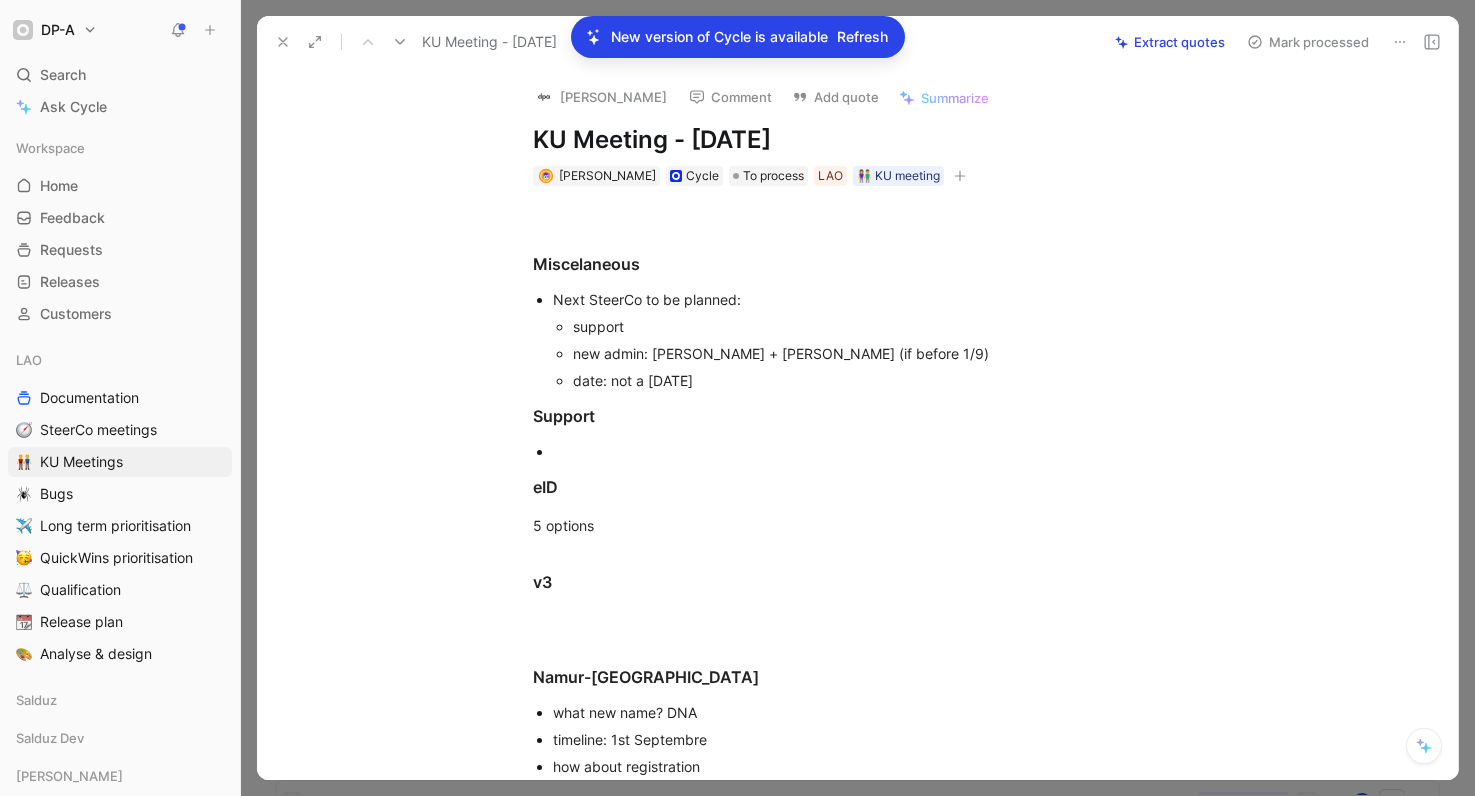 click at bounding box center [889, 451] 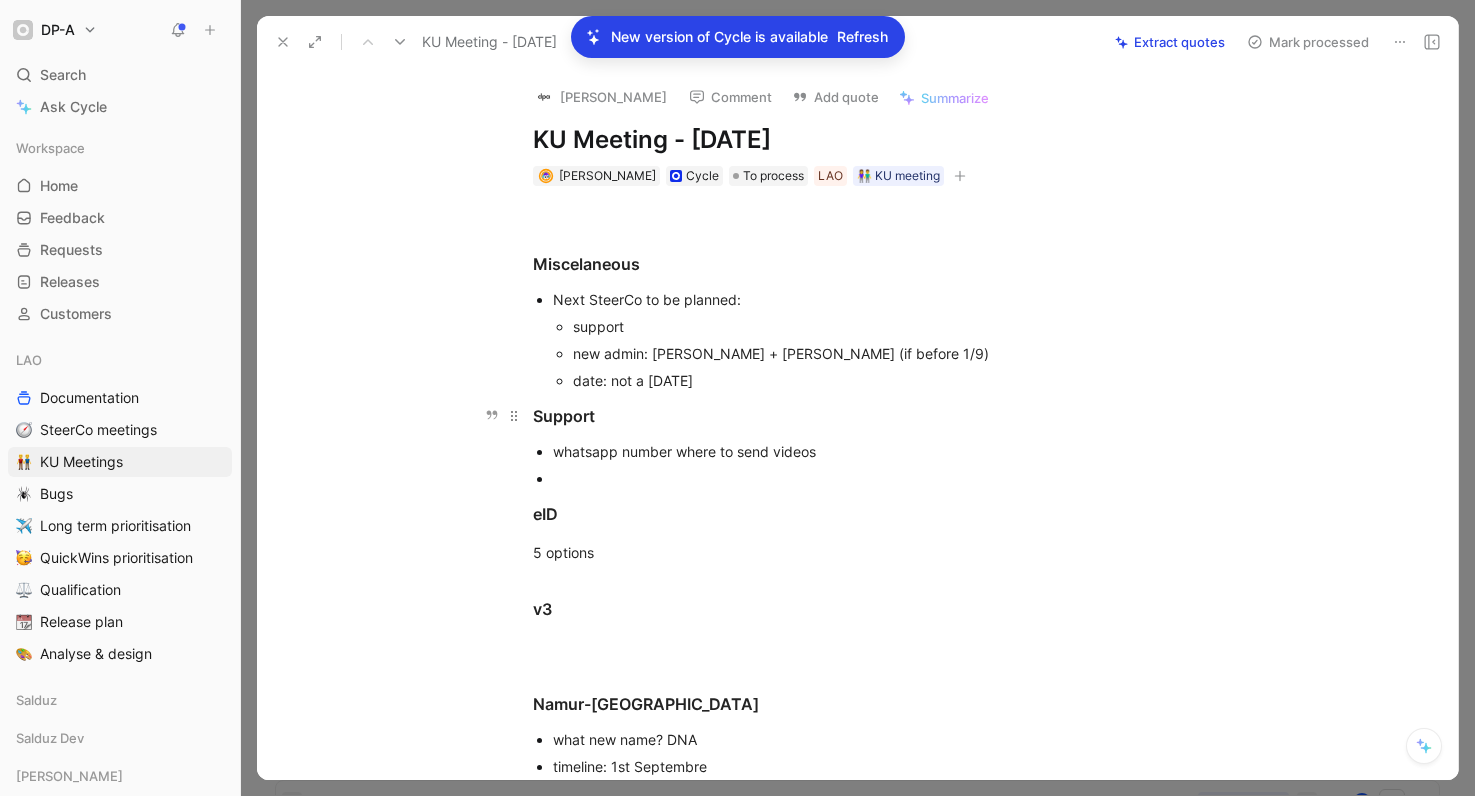 click on "Support" at bounding box center [879, 416] 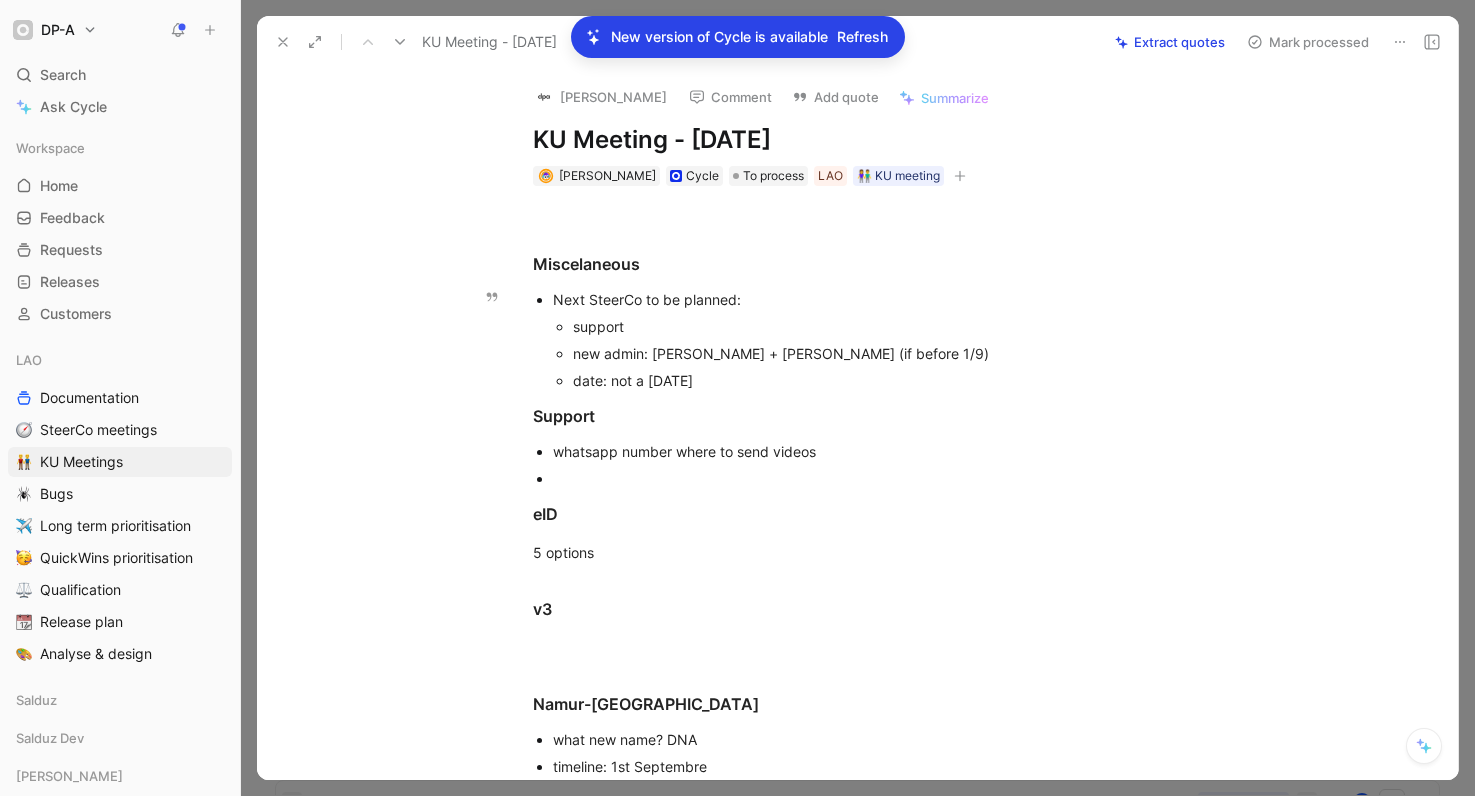 click on "date: not a [DATE]" at bounding box center [899, 380] 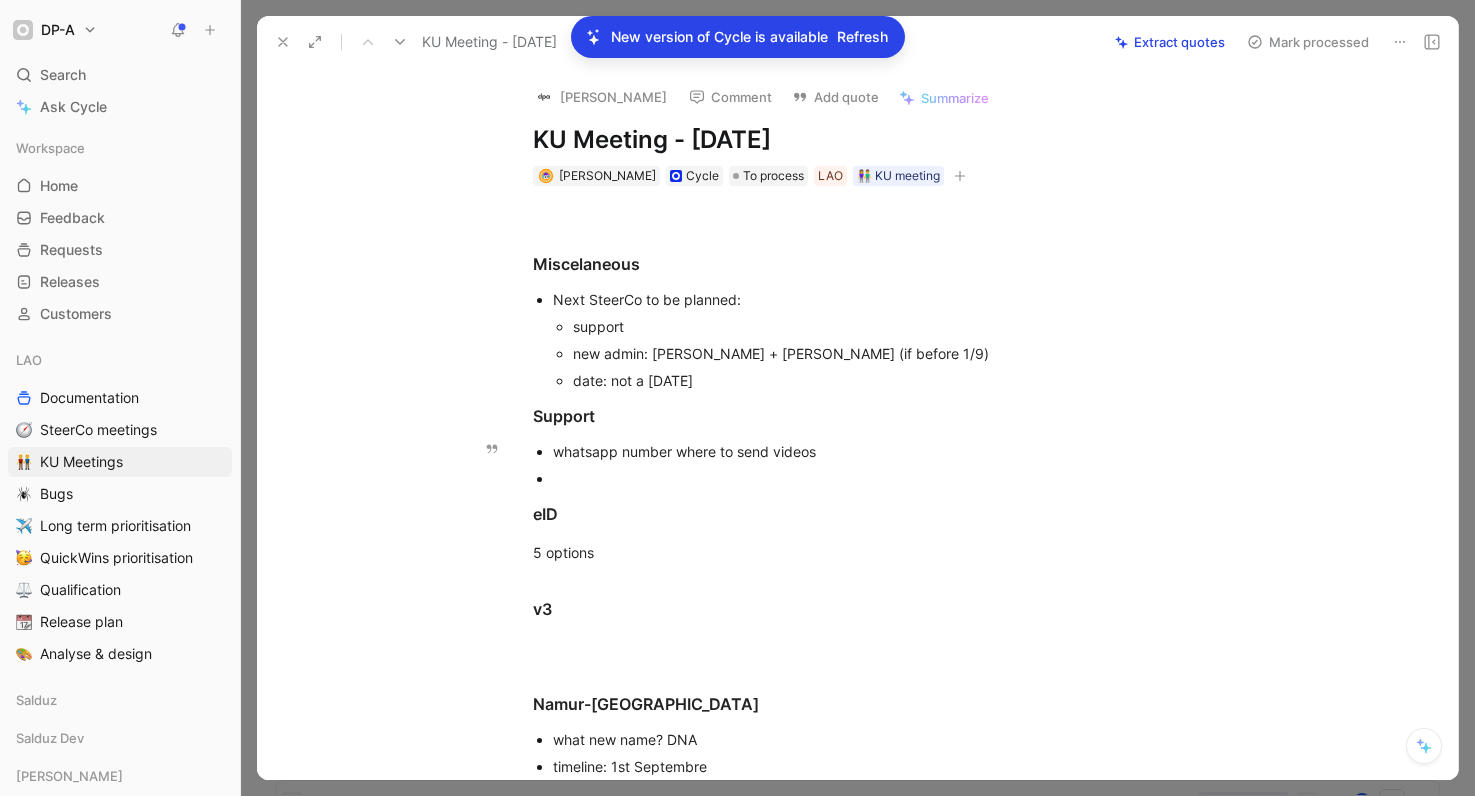 click at bounding box center [889, 478] 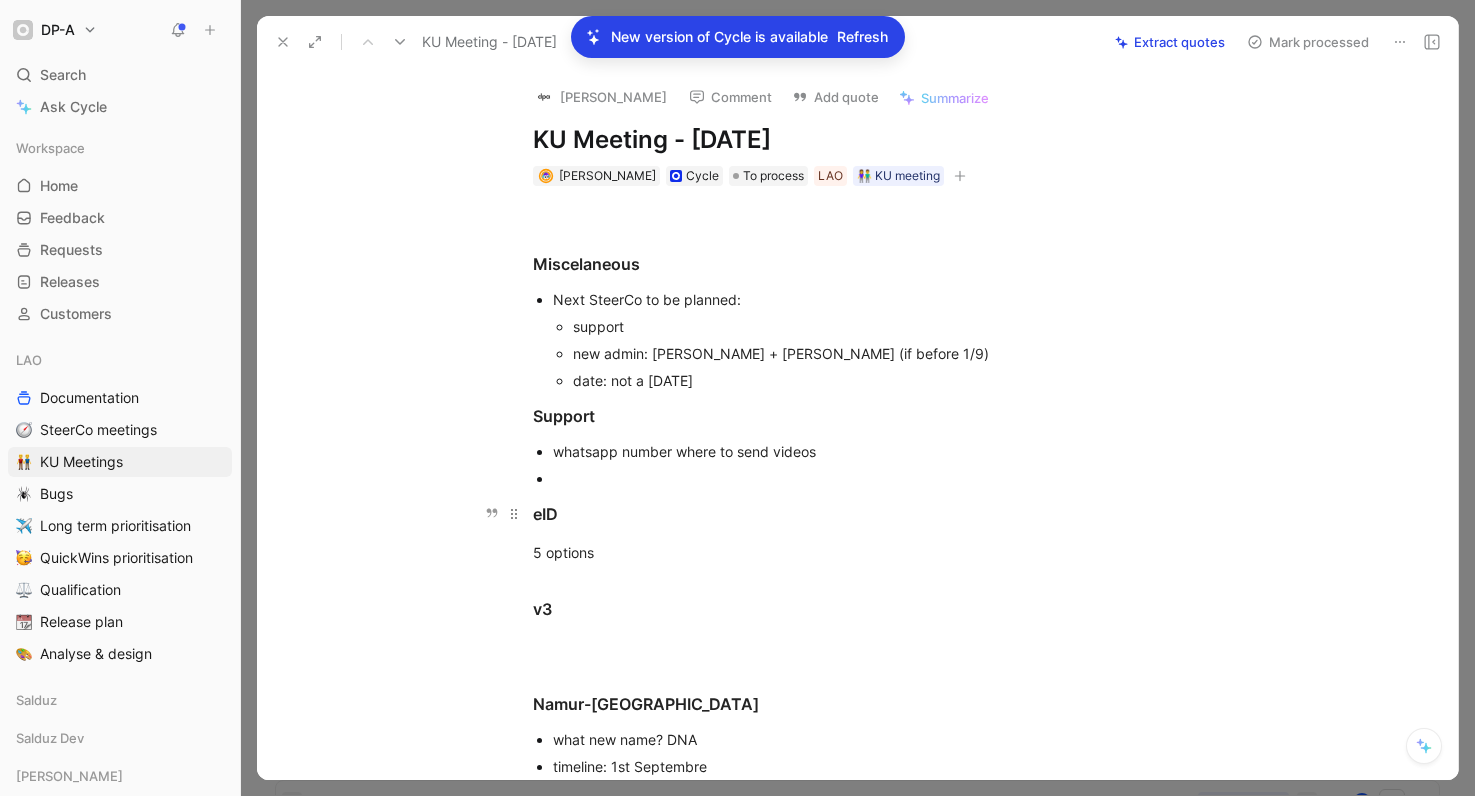 click on "eID" at bounding box center [879, 514] 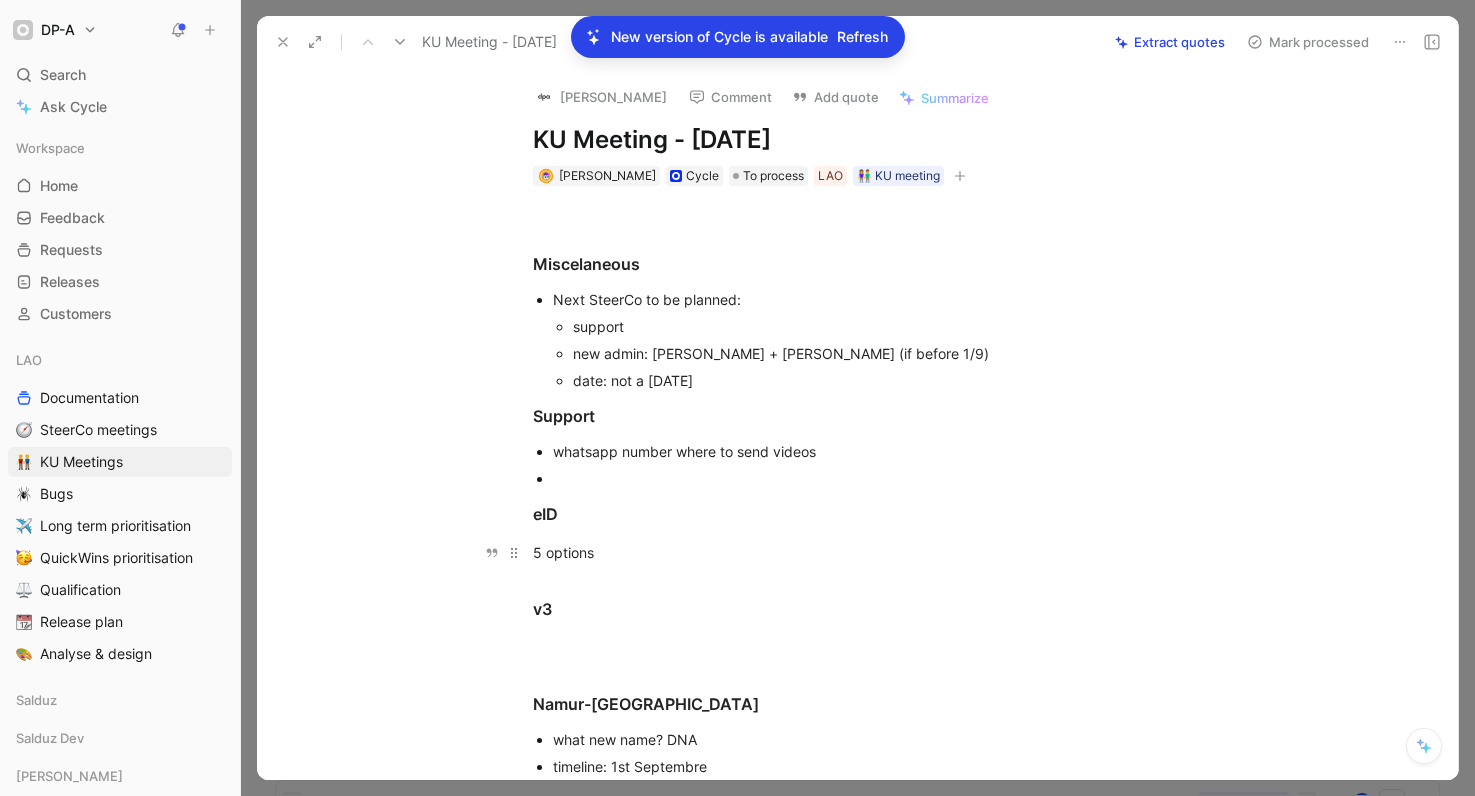 click on "5 options" at bounding box center (879, 552) 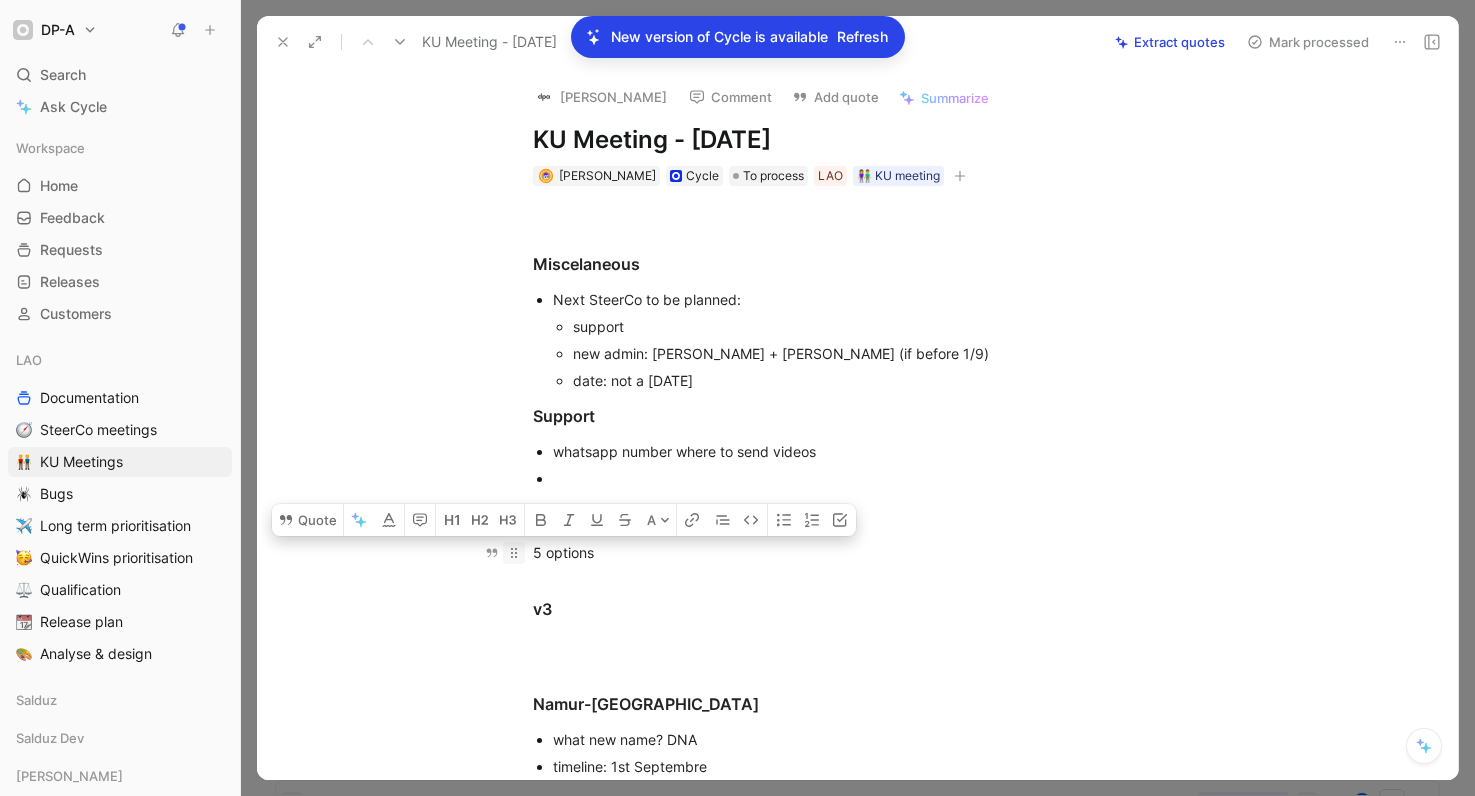 drag, startPoint x: 610, startPoint y: 560, endPoint x: 520, endPoint y: 559, distance: 90.005554 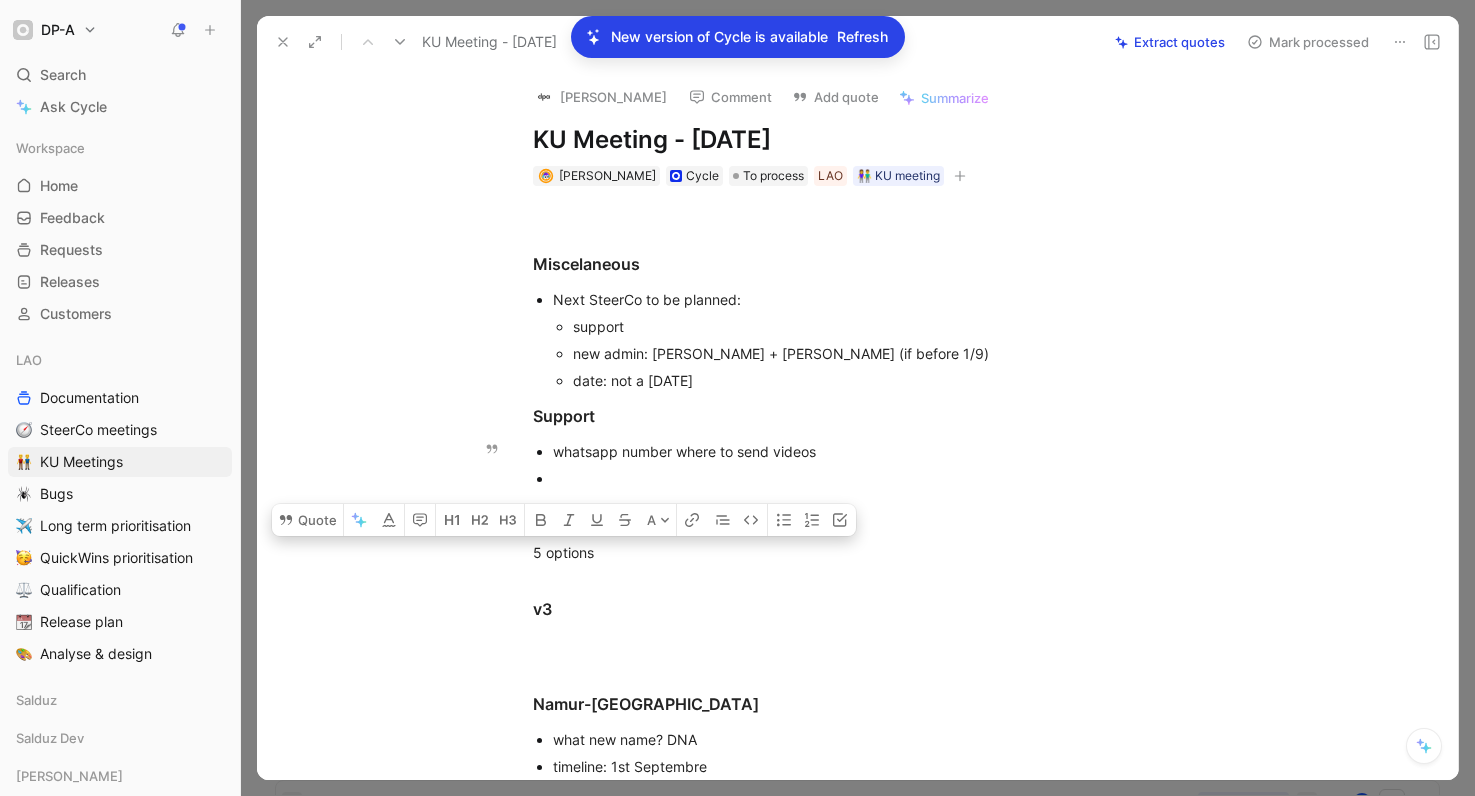 click at bounding box center (889, 478) 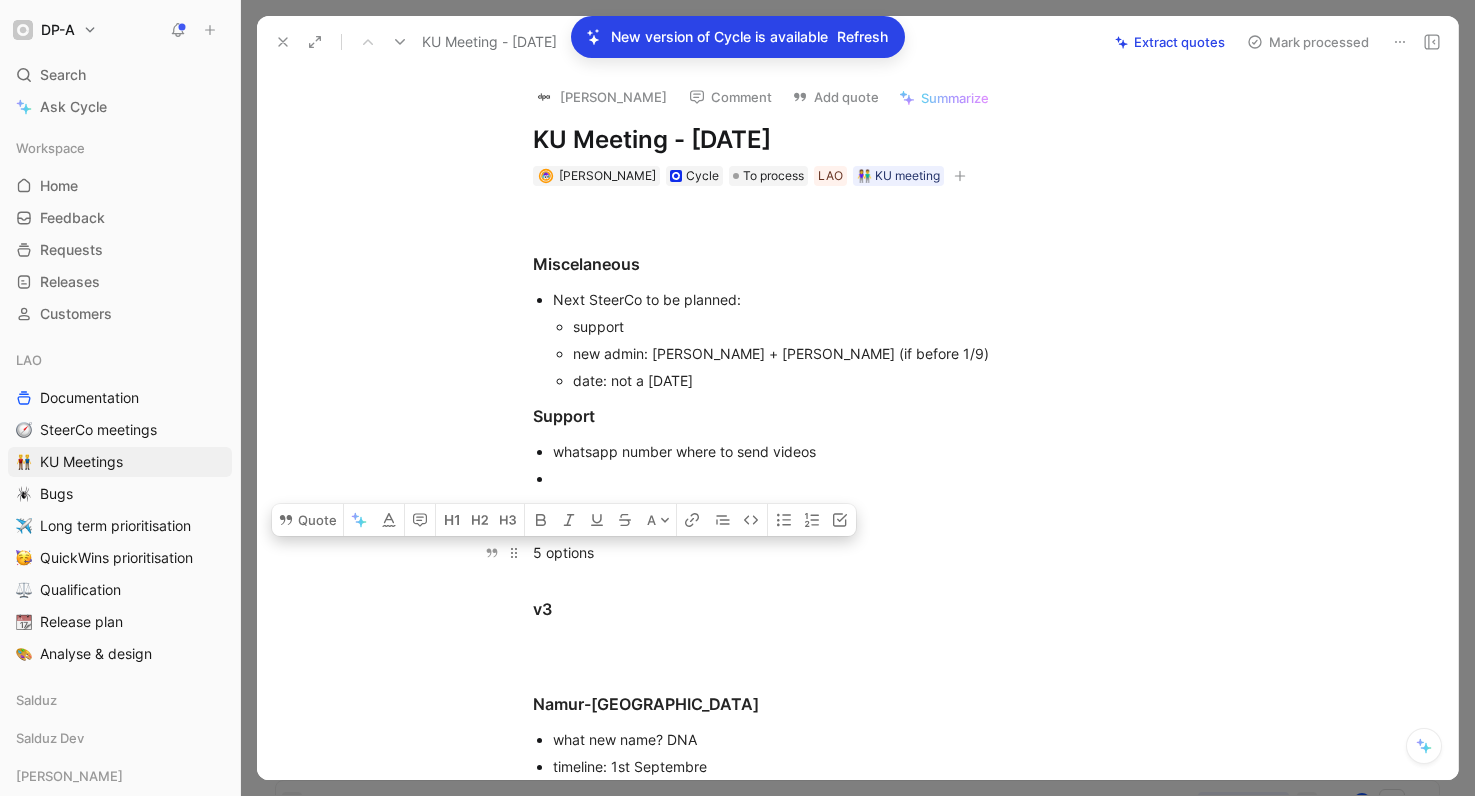 drag, startPoint x: 604, startPoint y: 555, endPoint x: 528, endPoint y: 551, distance: 76.105194 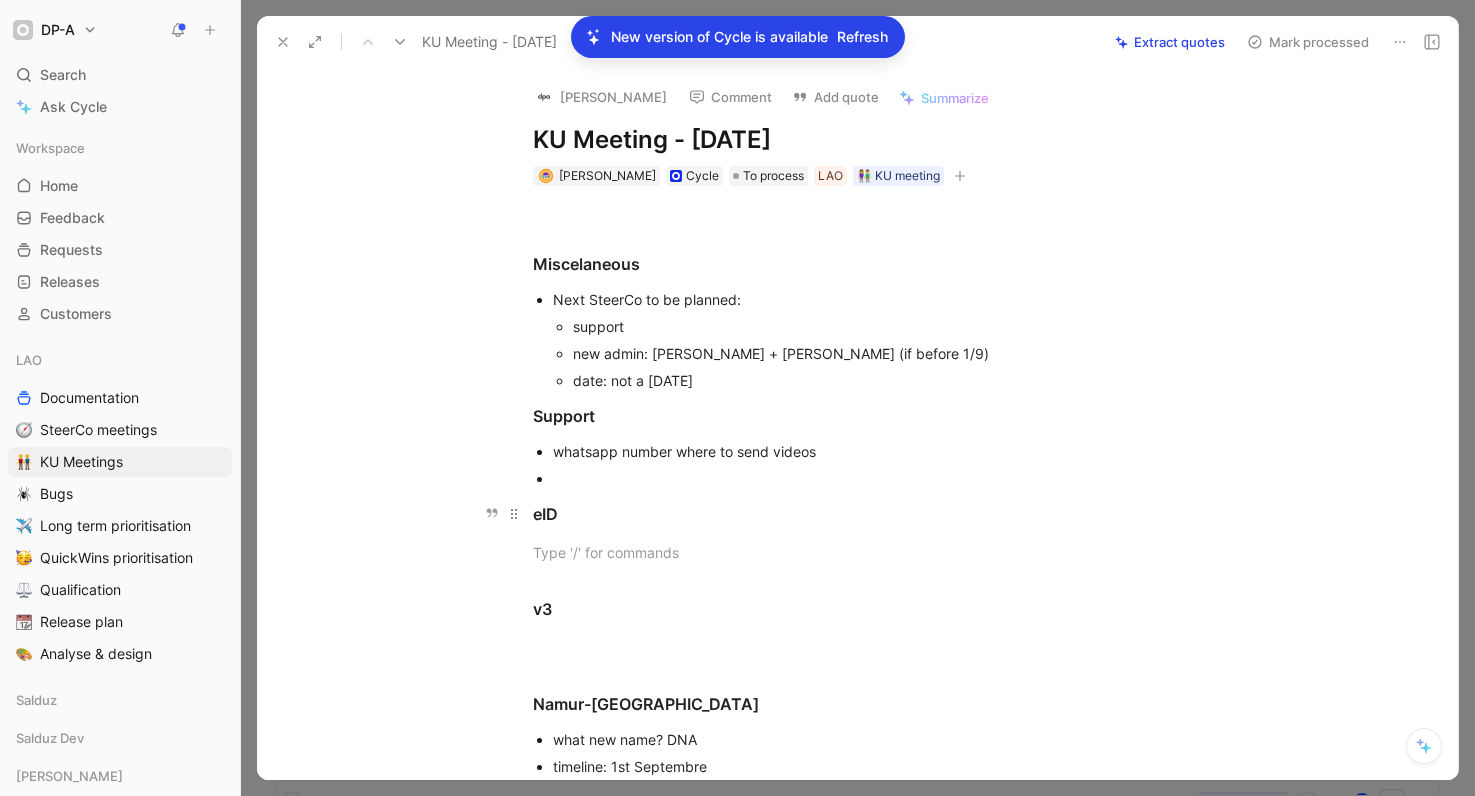 click on "eID" at bounding box center [879, 514] 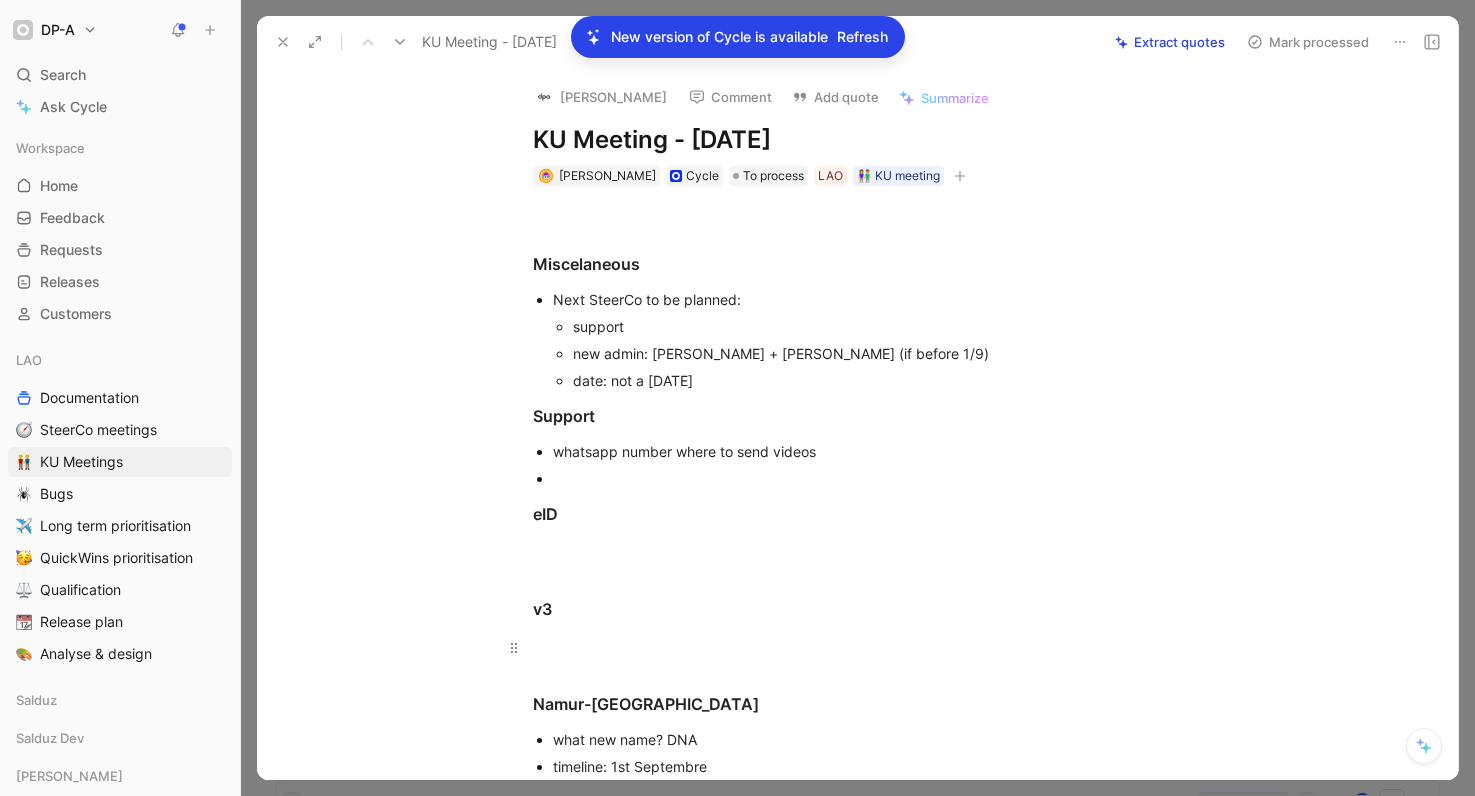 click at bounding box center (879, 647) 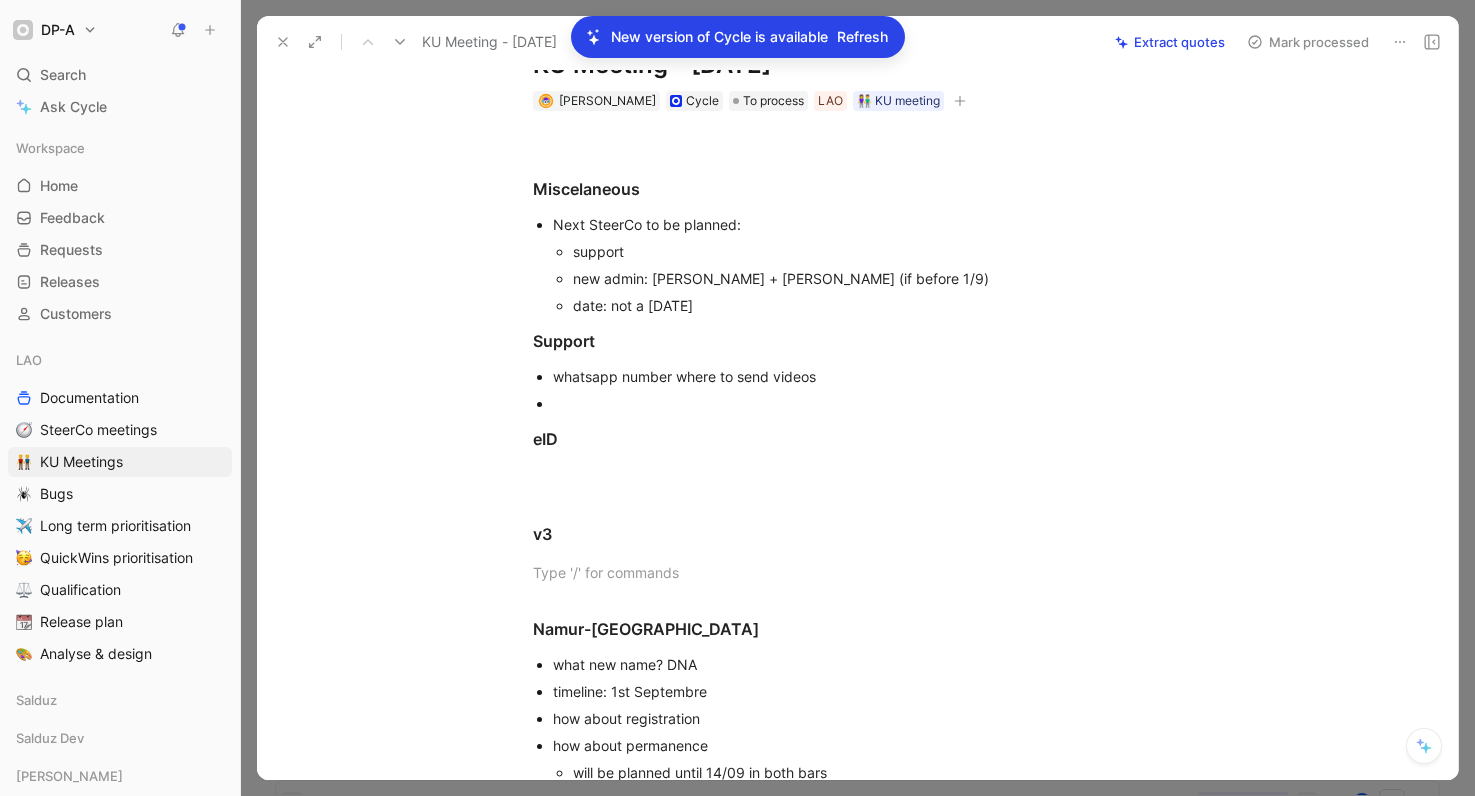 scroll, scrollTop: 76, scrollLeft: 0, axis: vertical 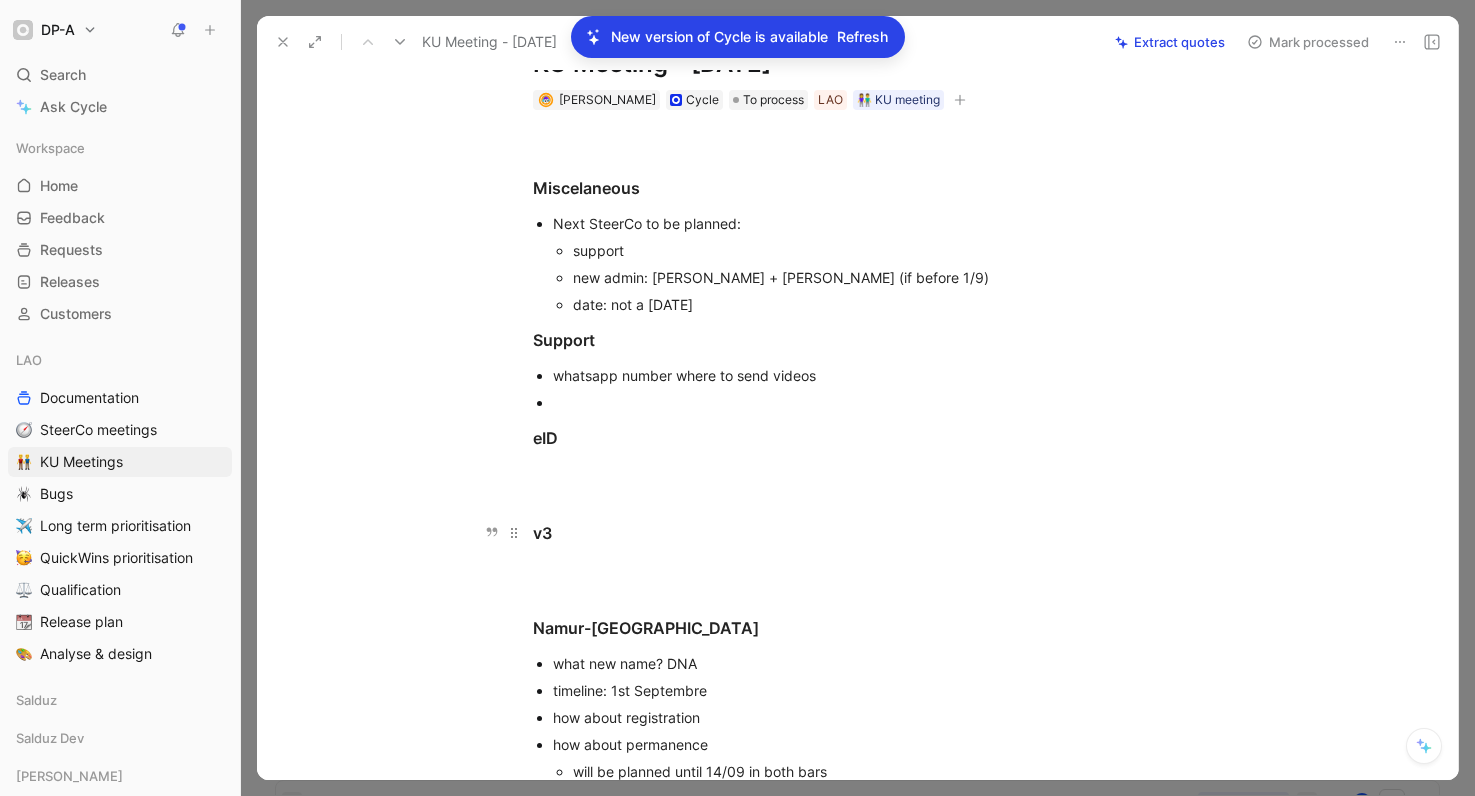 click on "v3" at bounding box center [879, 533] 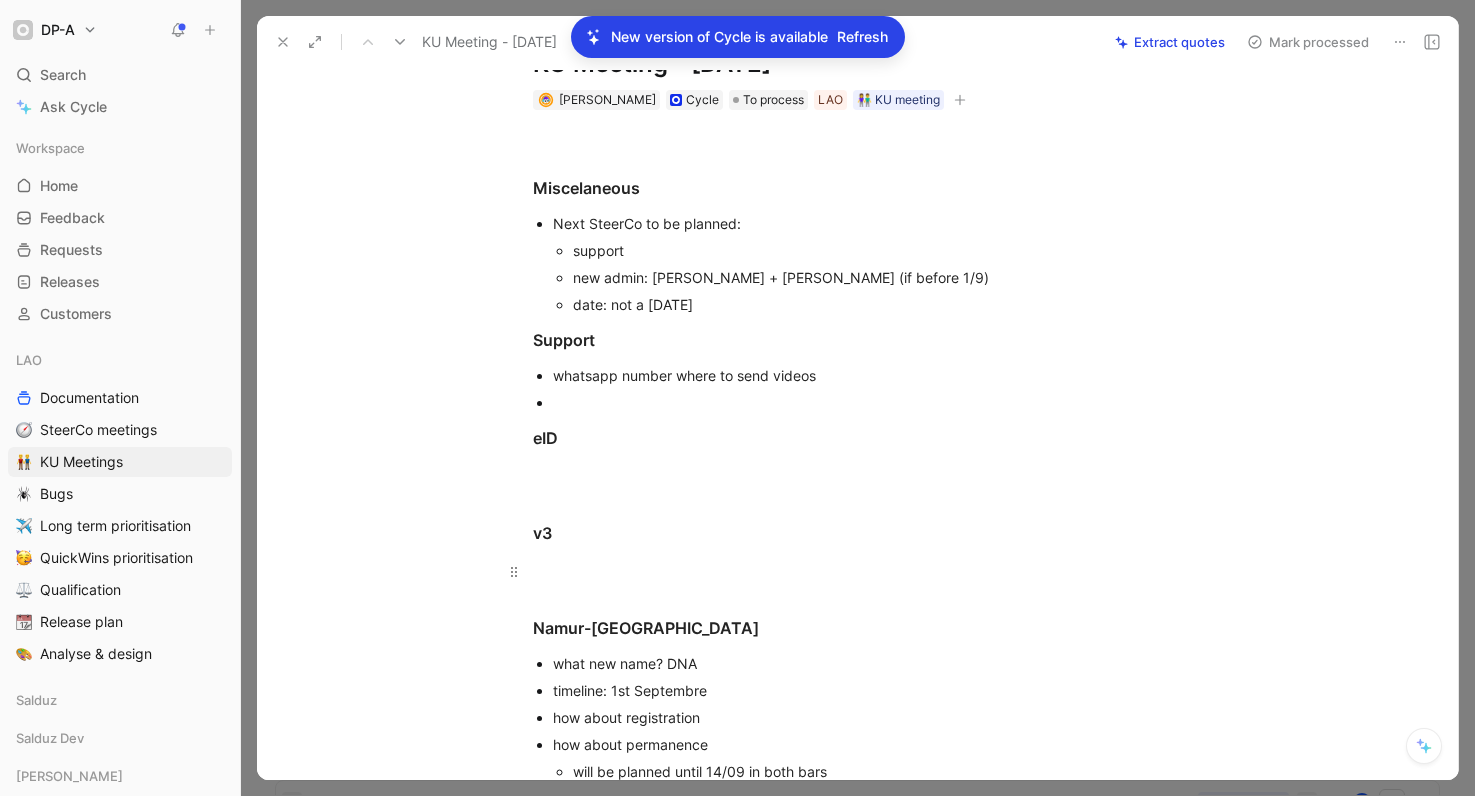 click at bounding box center [879, 571] 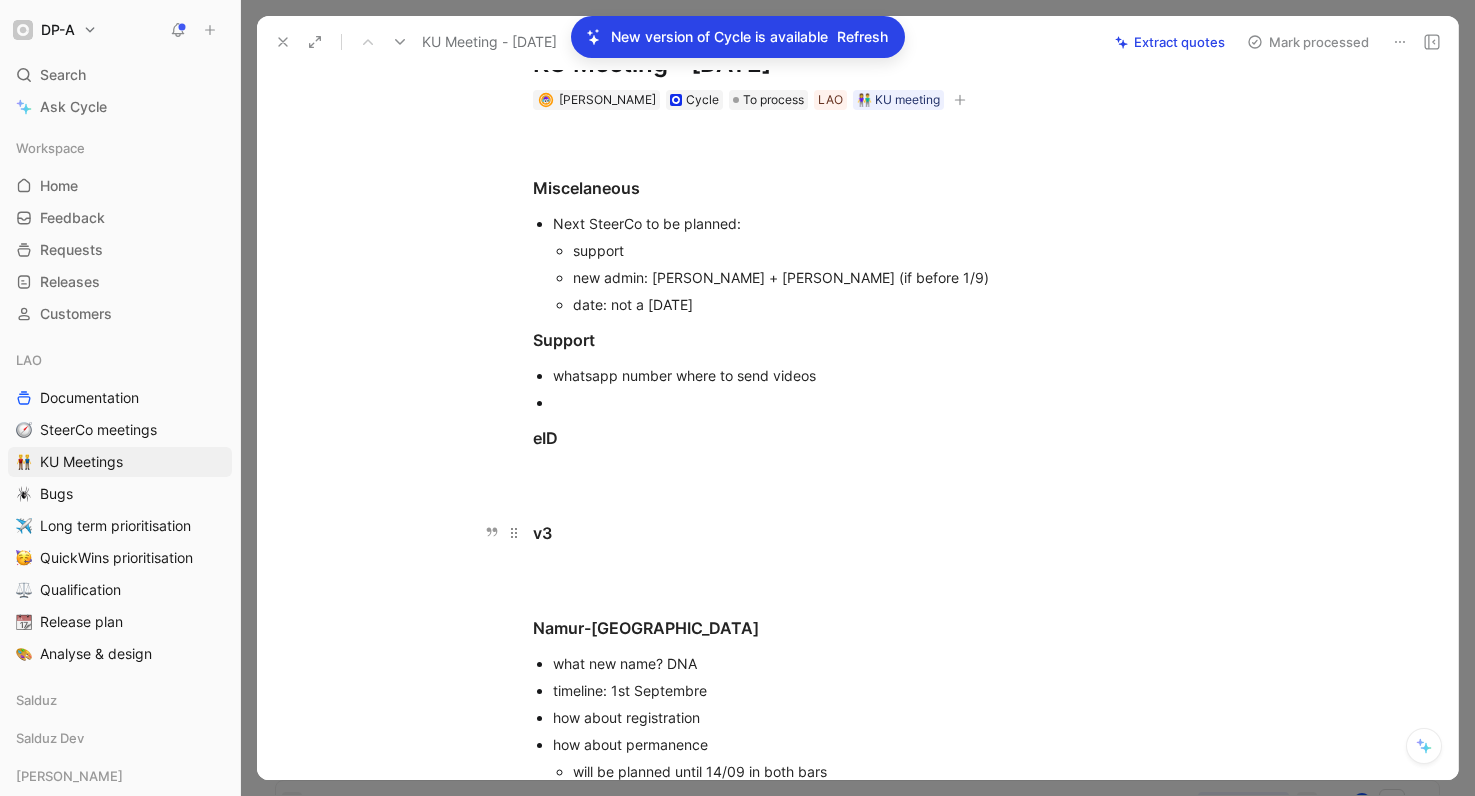 click on "v3" at bounding box center (879, 533) 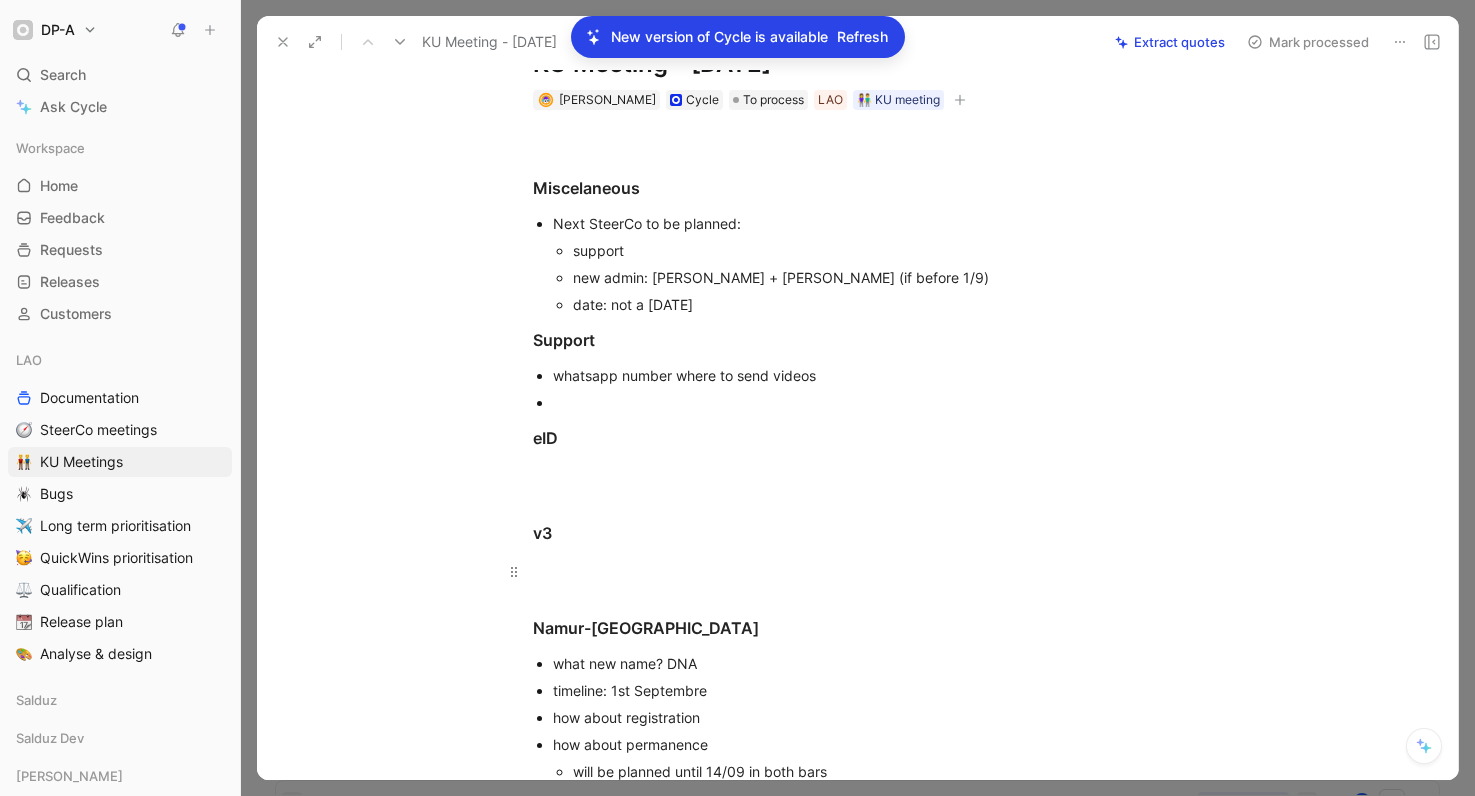 click at bounding box center [879, 571] 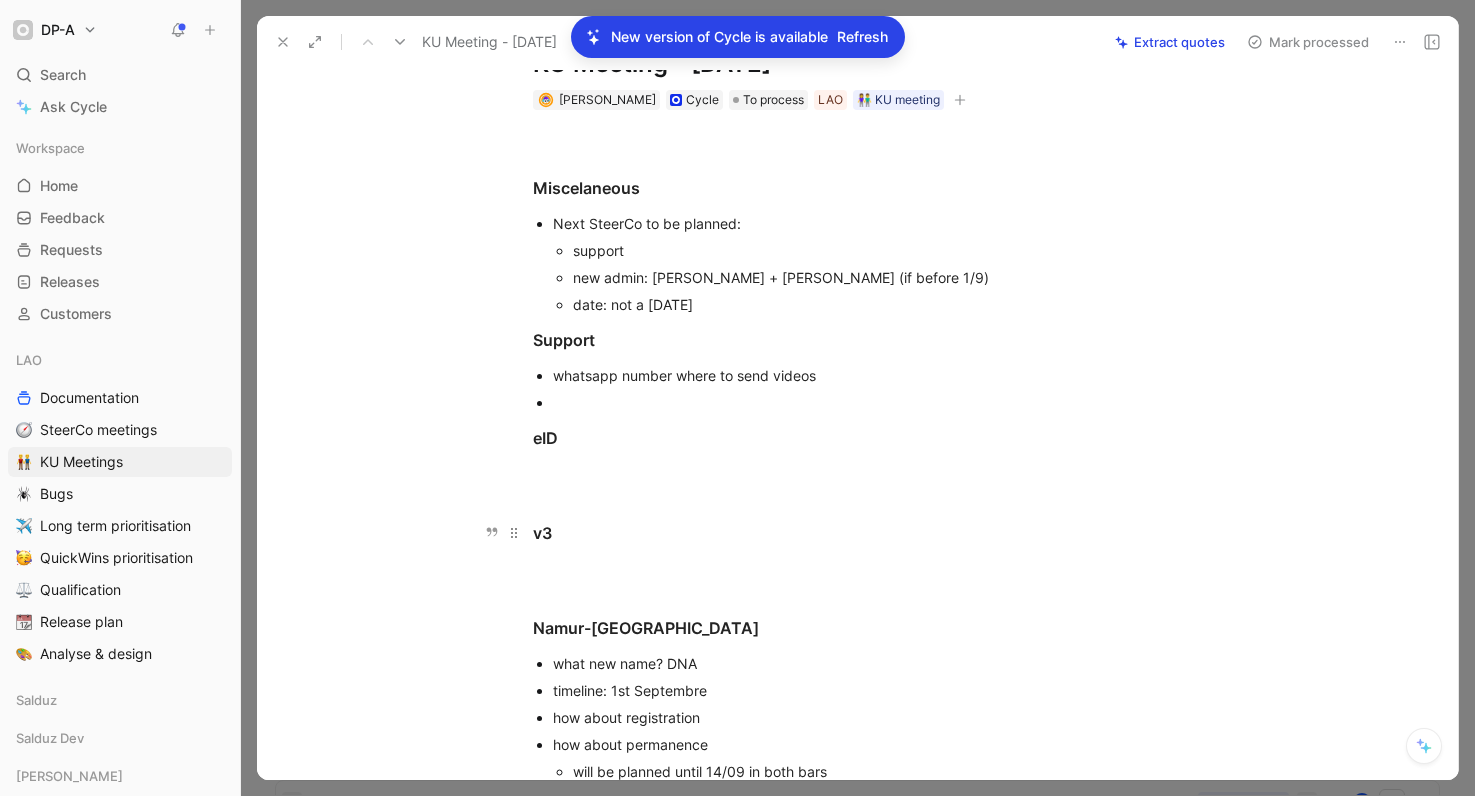 click on "v3" at bounding box center (879, 533) 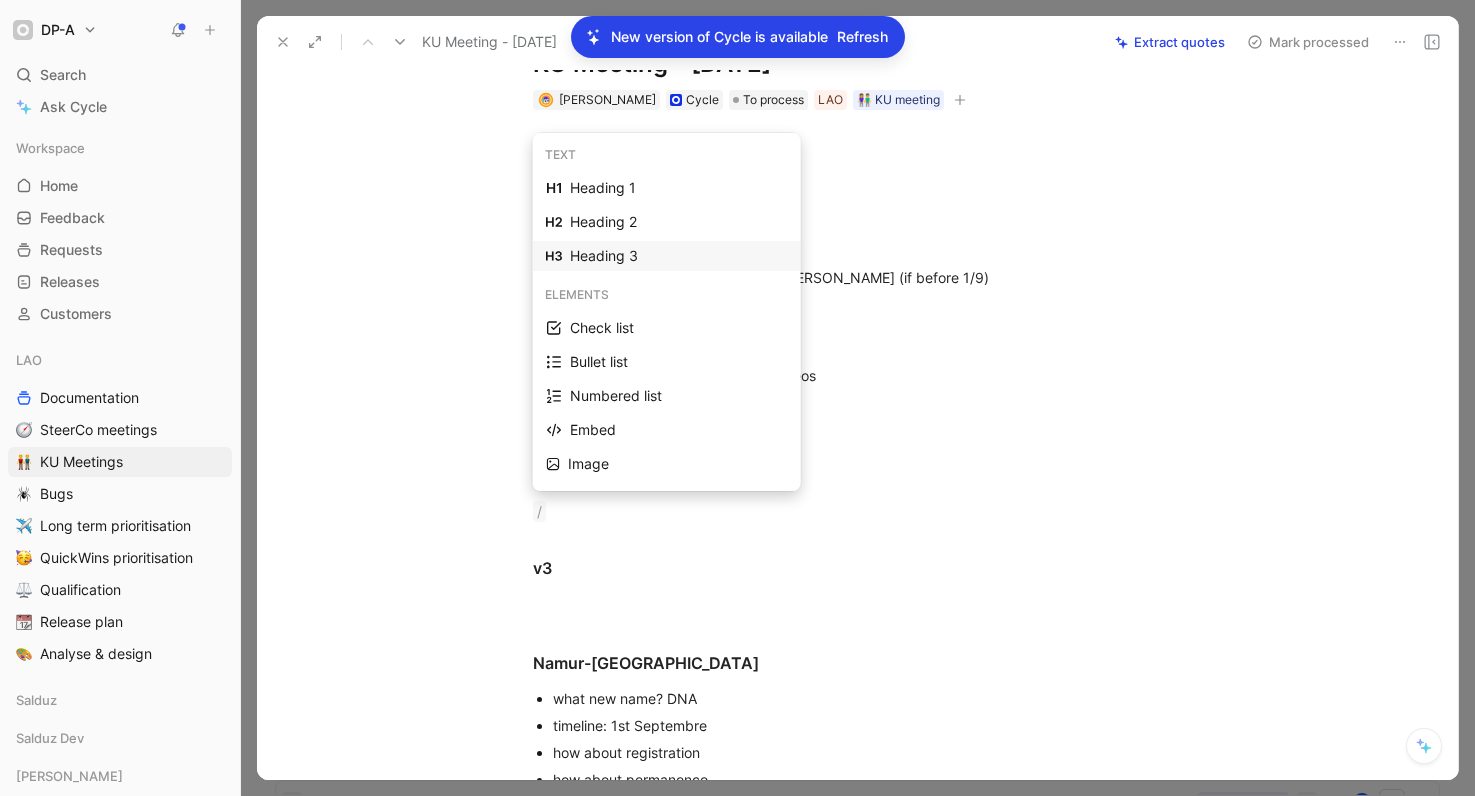 click on "Heading 3" at bounding box center [679, 256] 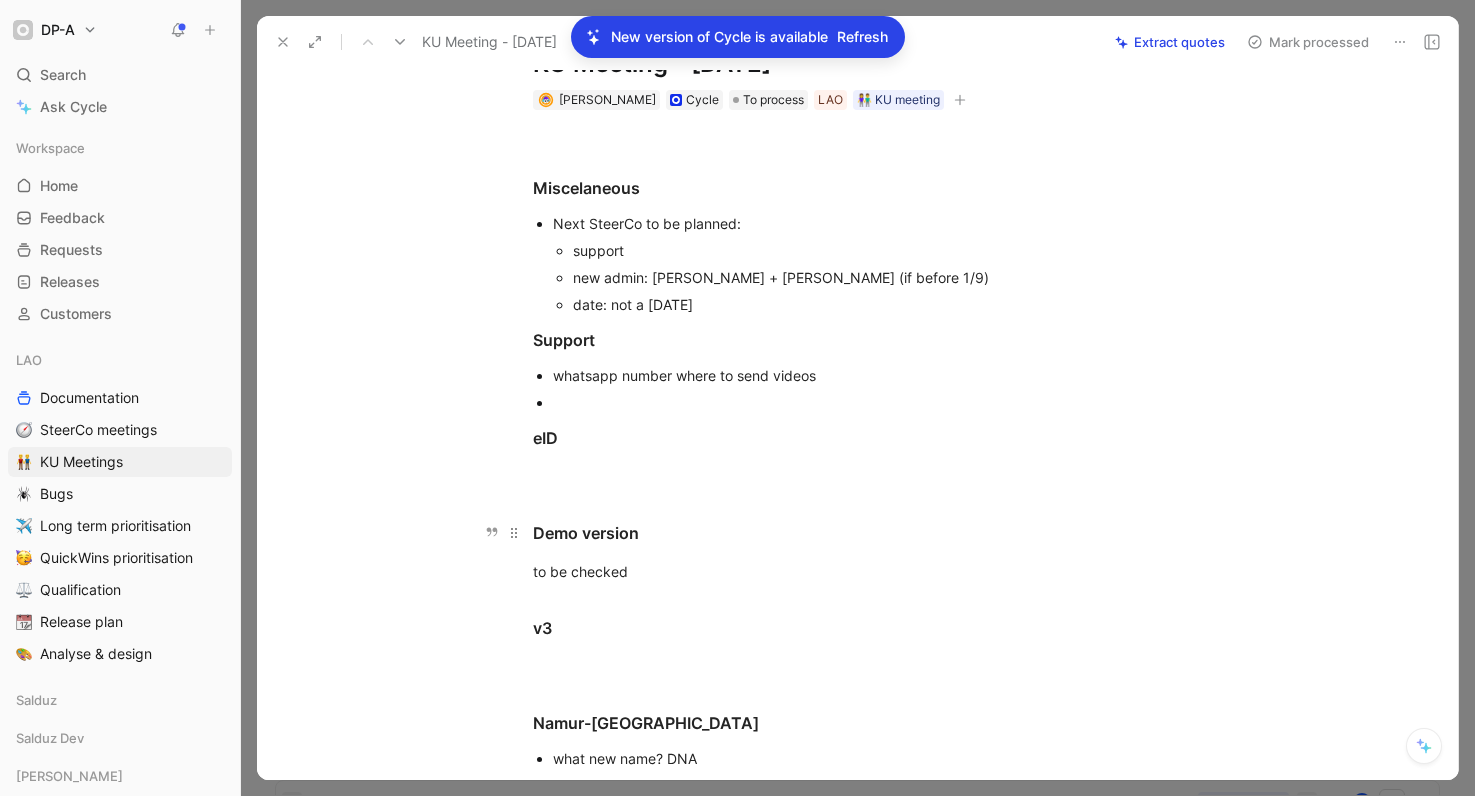 click on "Demo version" at bounding box center (879, 533) 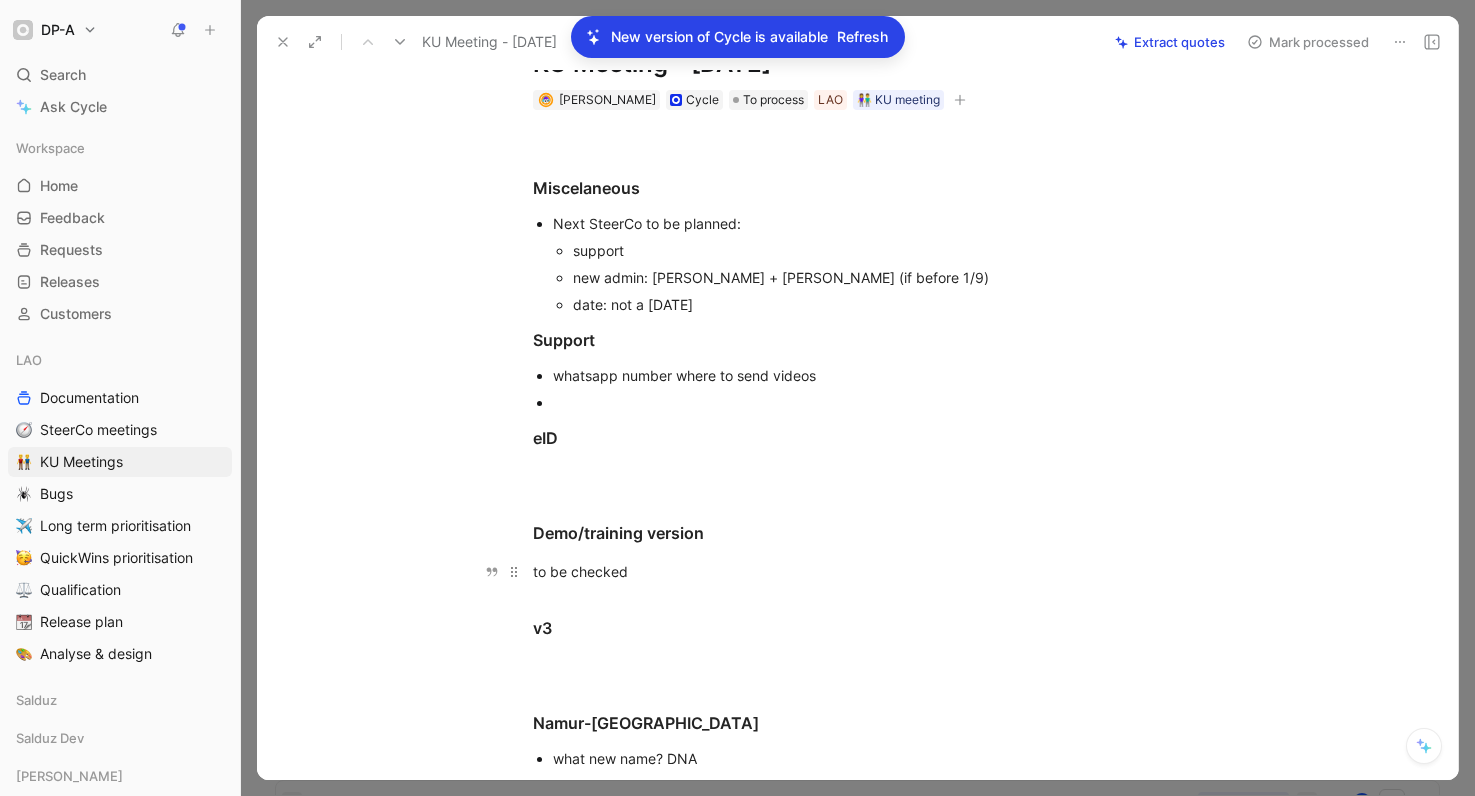 click on "to be checked" at bounding box center [879, 571] 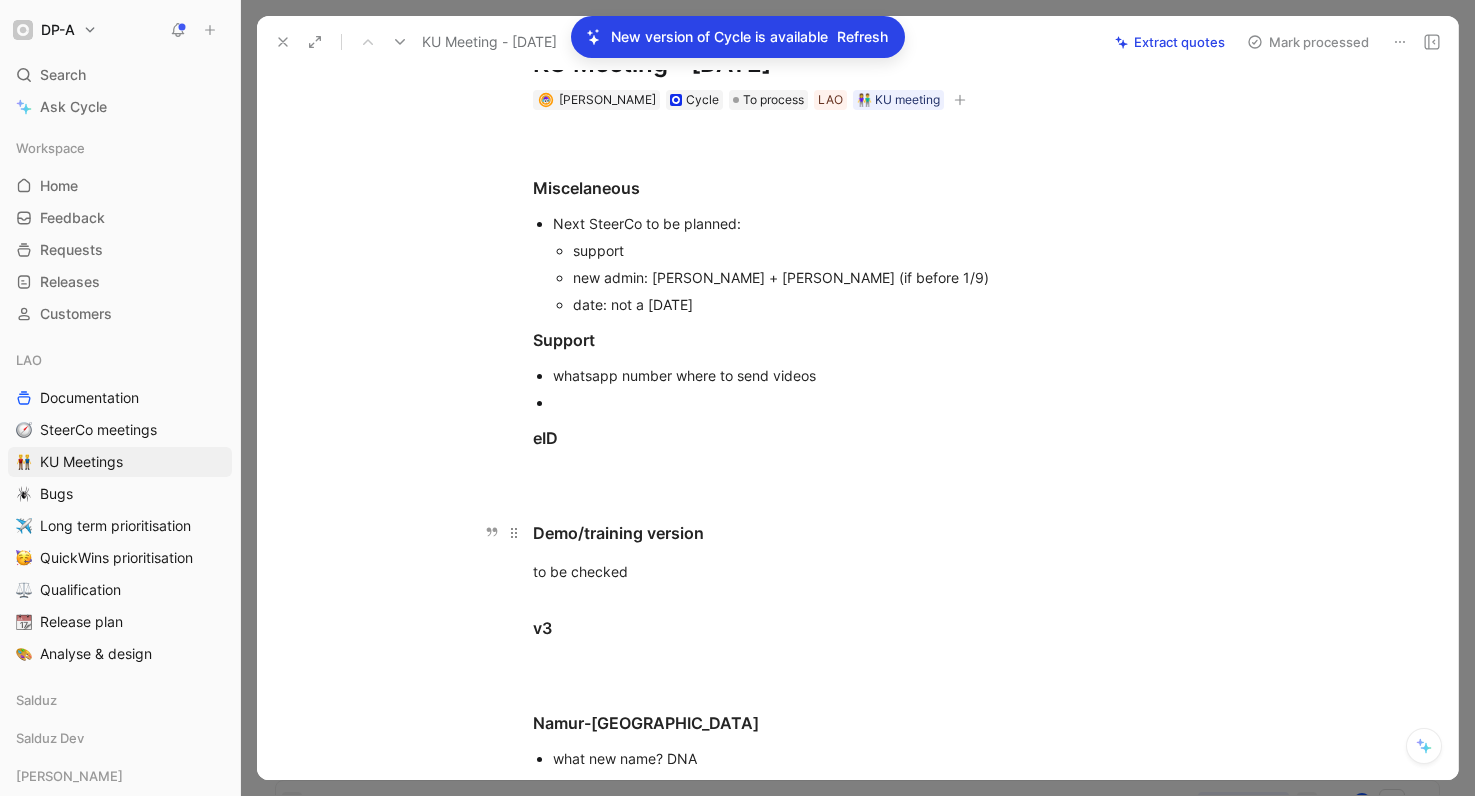 click on "Demo/training version" at bounding box center [879, 533] 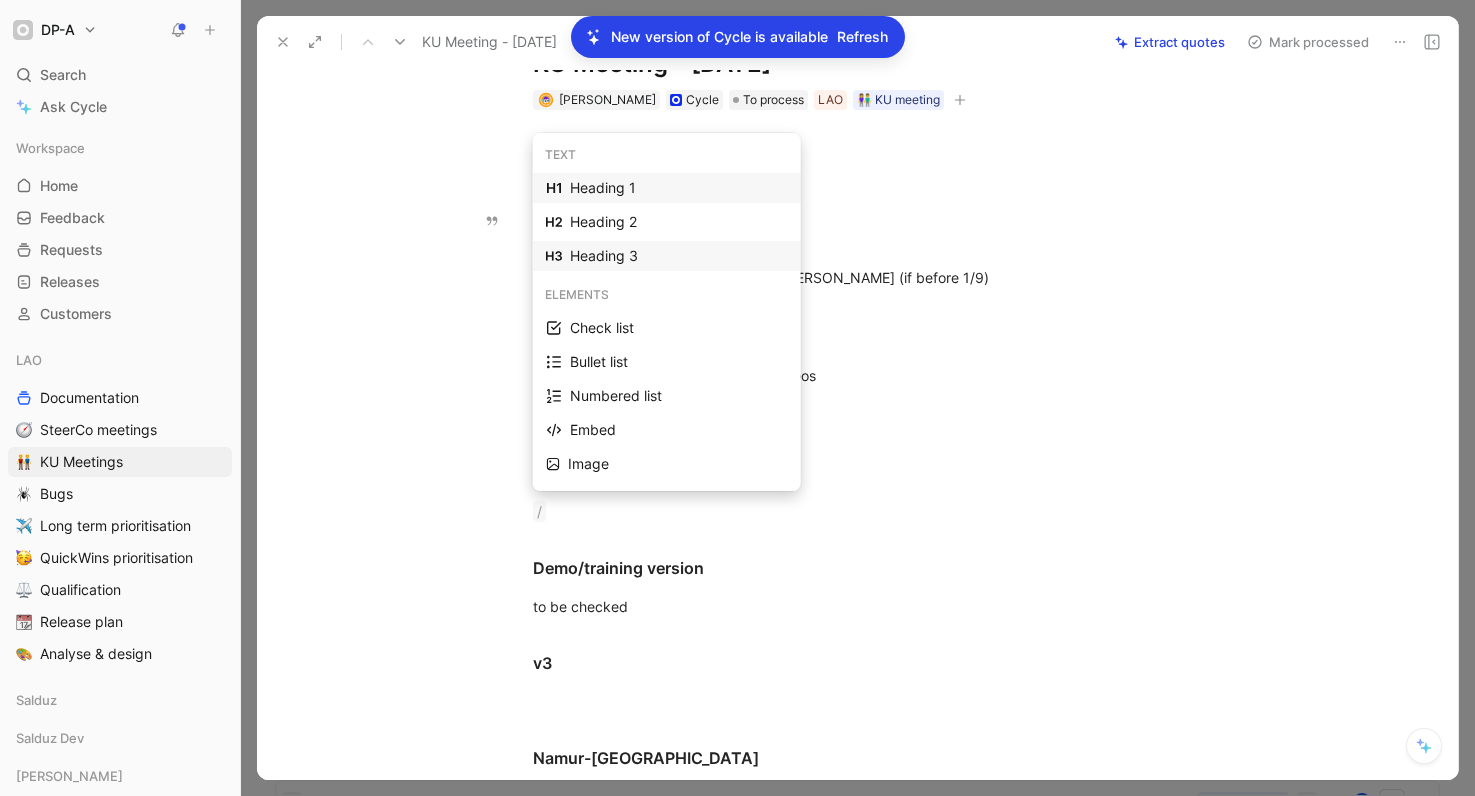 click on "Heading 3" at bounding box center [679, 256] 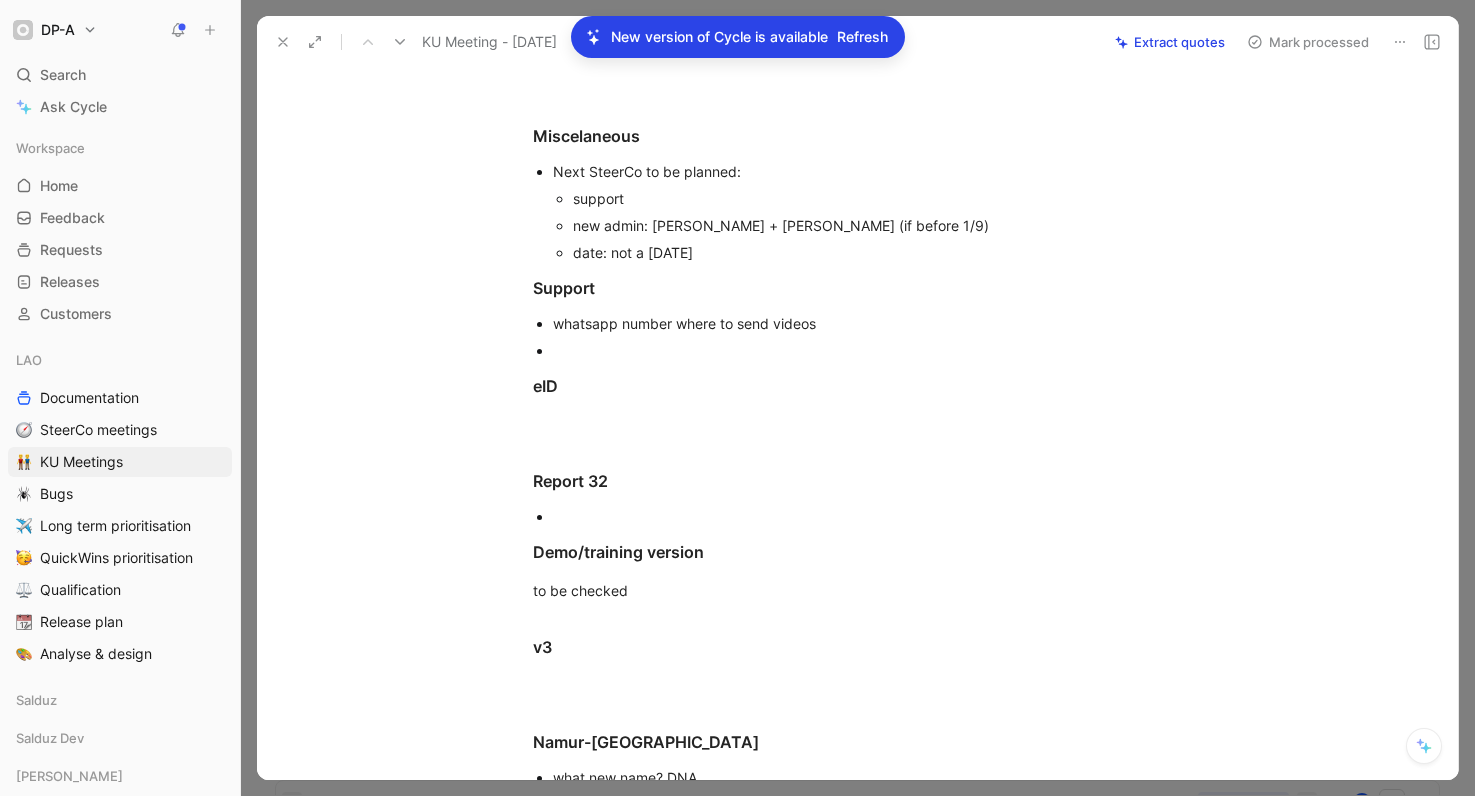 scroll, scrollTop: 156, scrollLeft: 0, axis: vertical 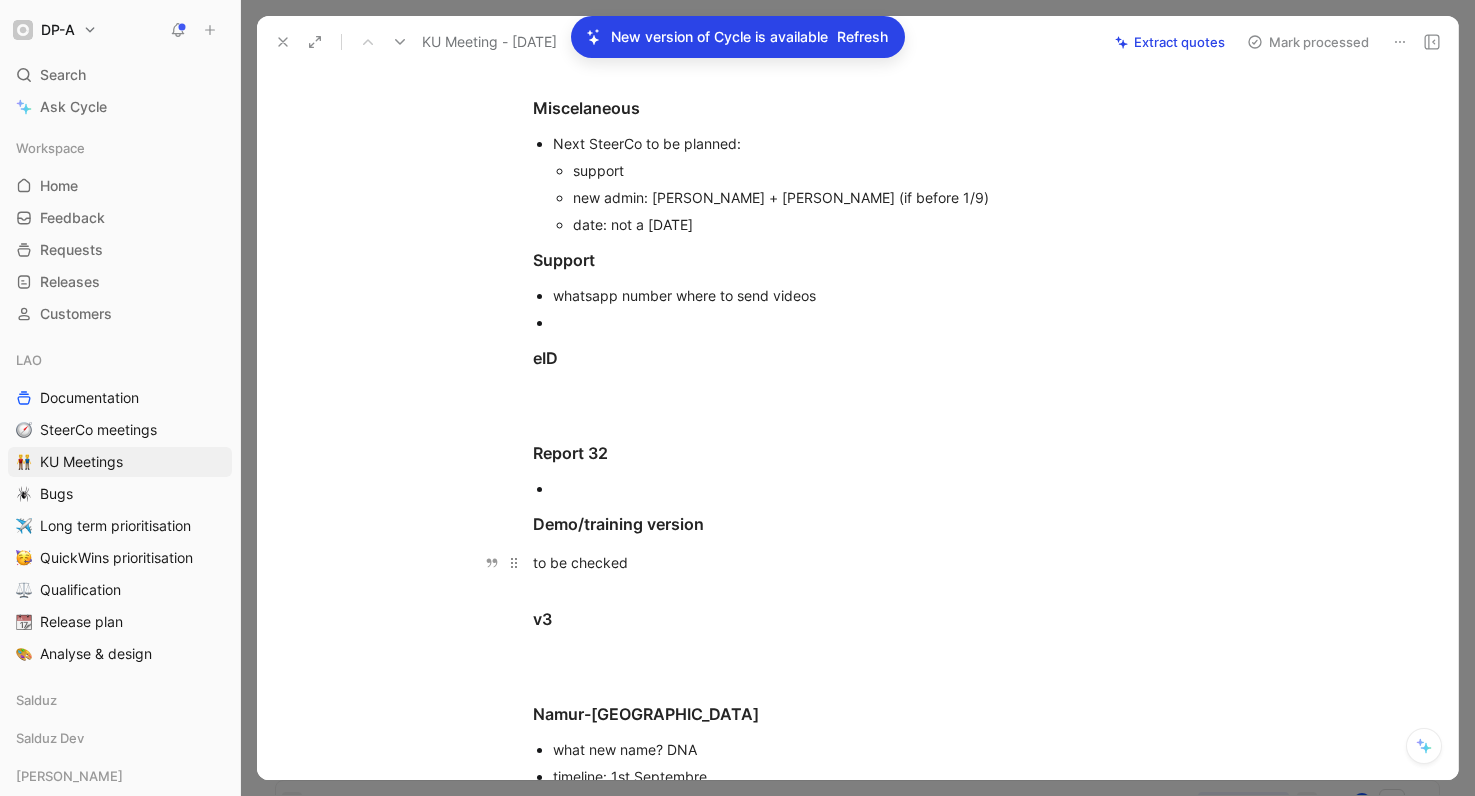 click on "to be checked" at bounding box center (879, 562) 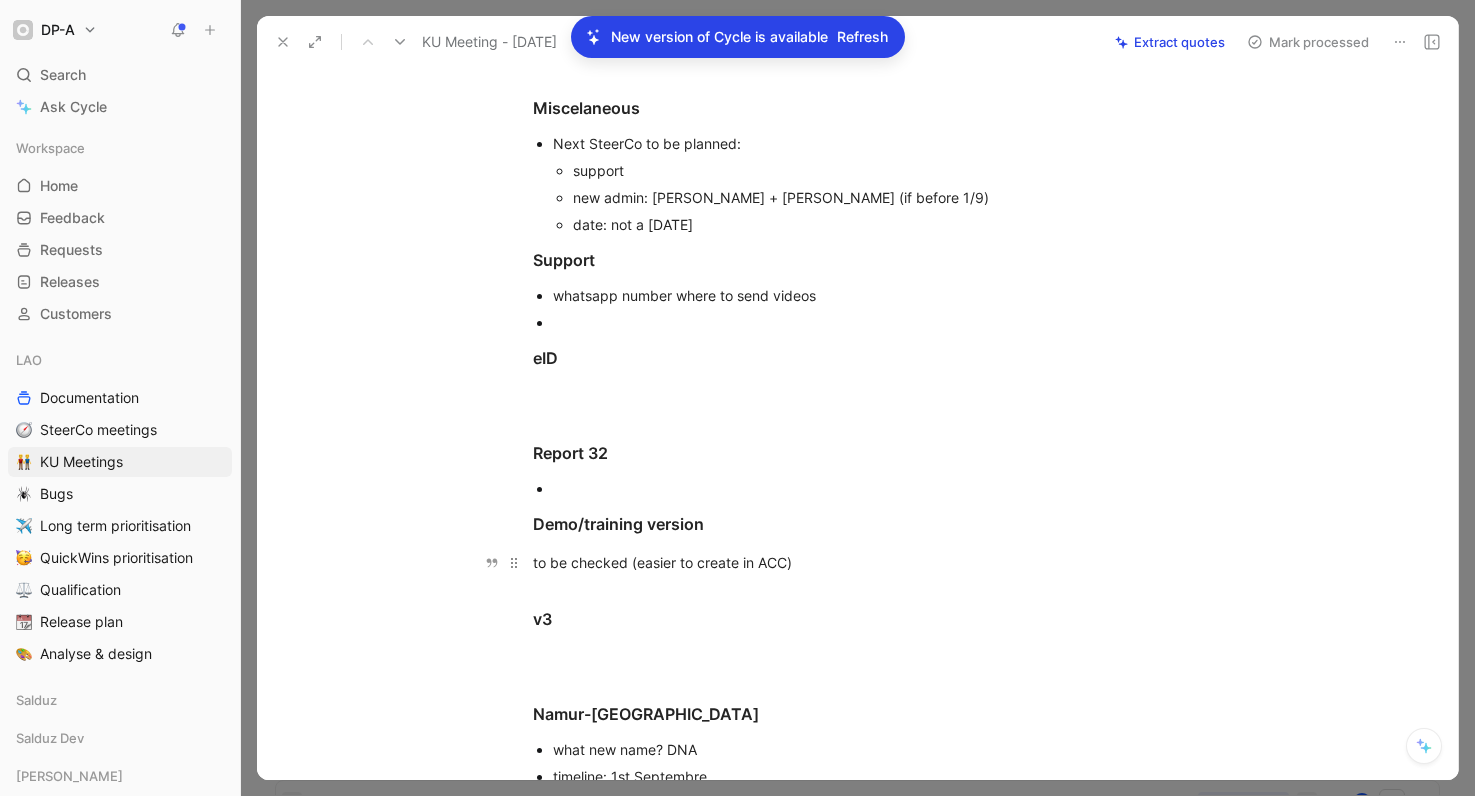 click on "to be checked (easier to create in ACC)" at bounding box center [879, 562] 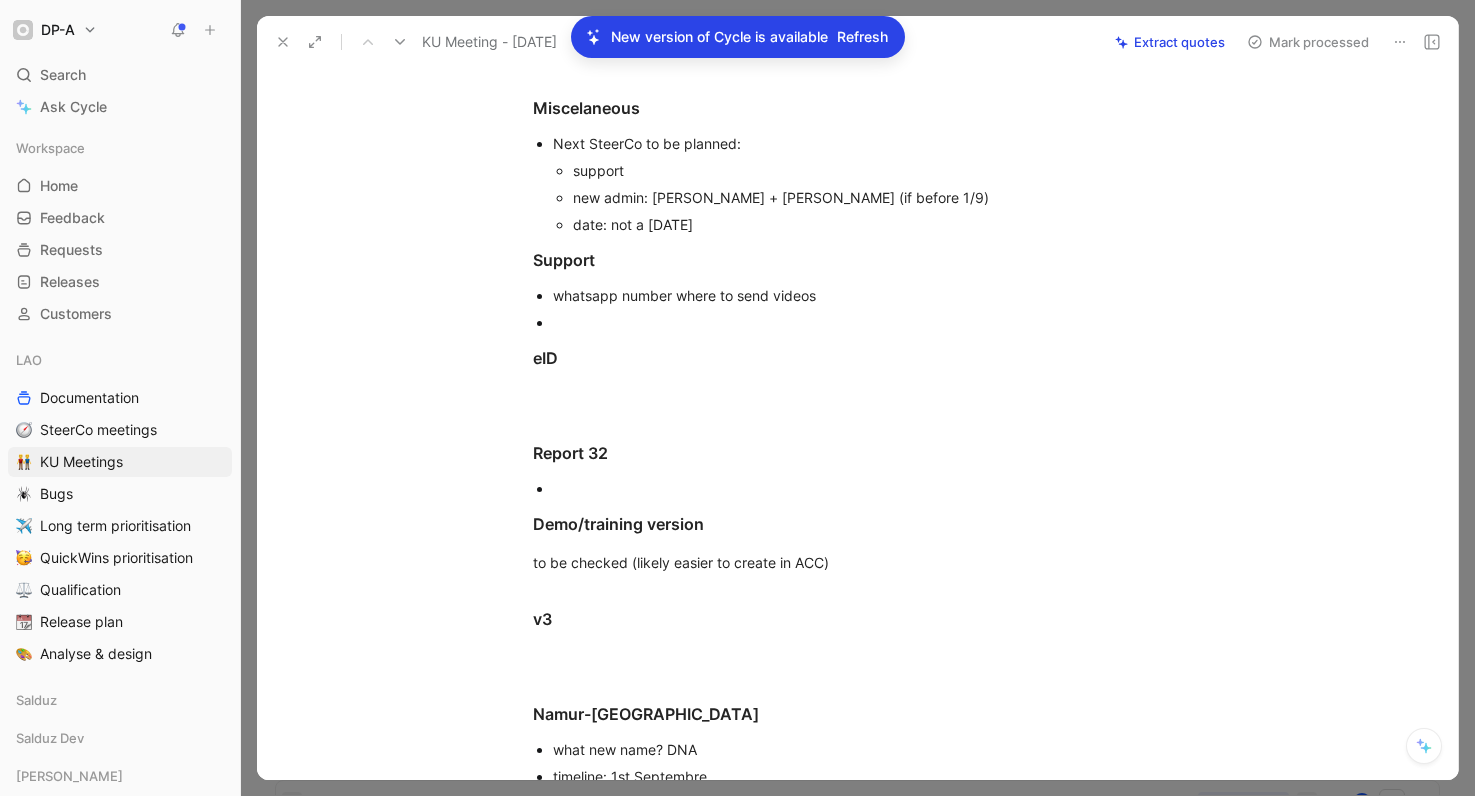 click at bounding box center (889, 488) 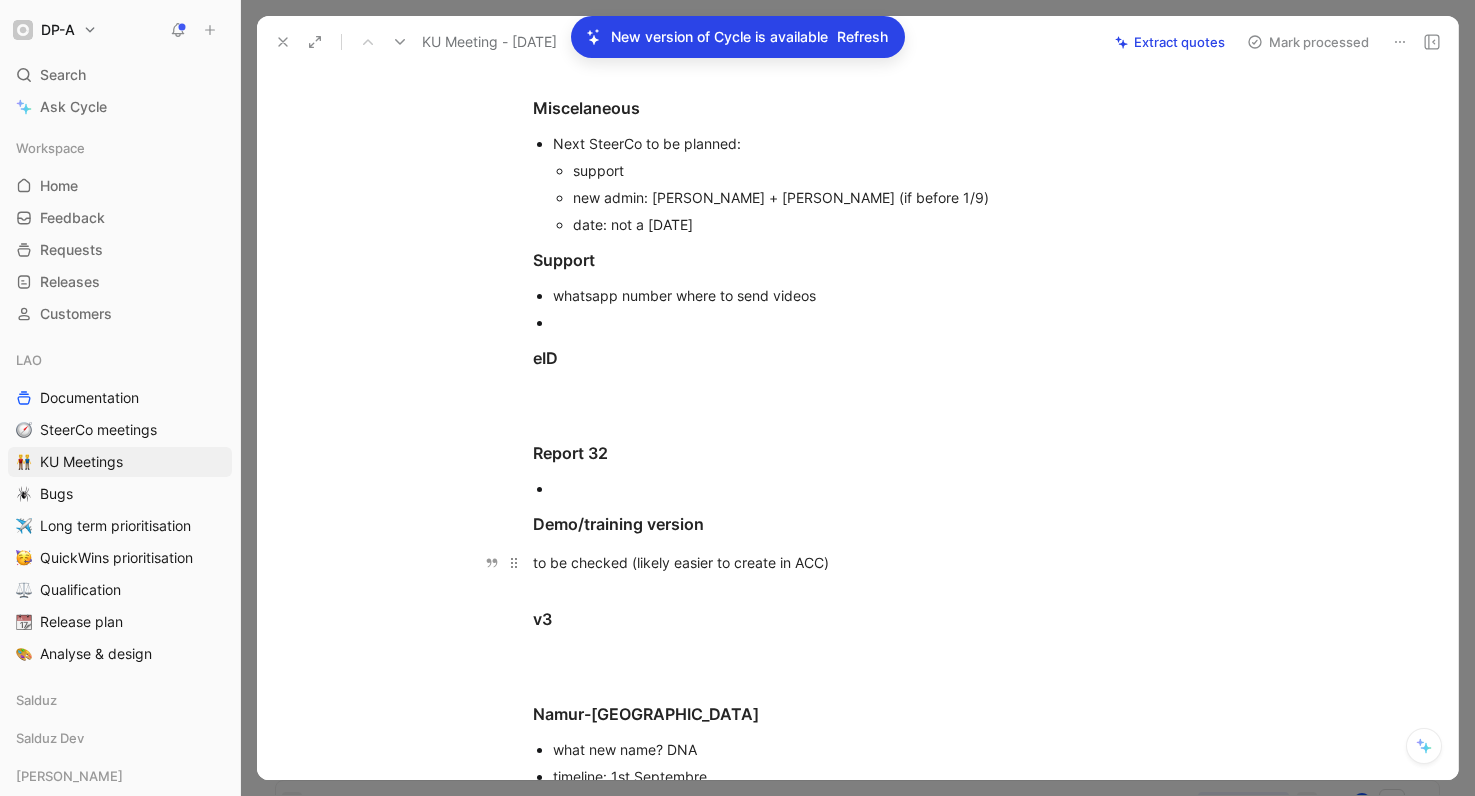 click on "to be checked (likely easier to create in ACC)" at bounding box center [879, 562] 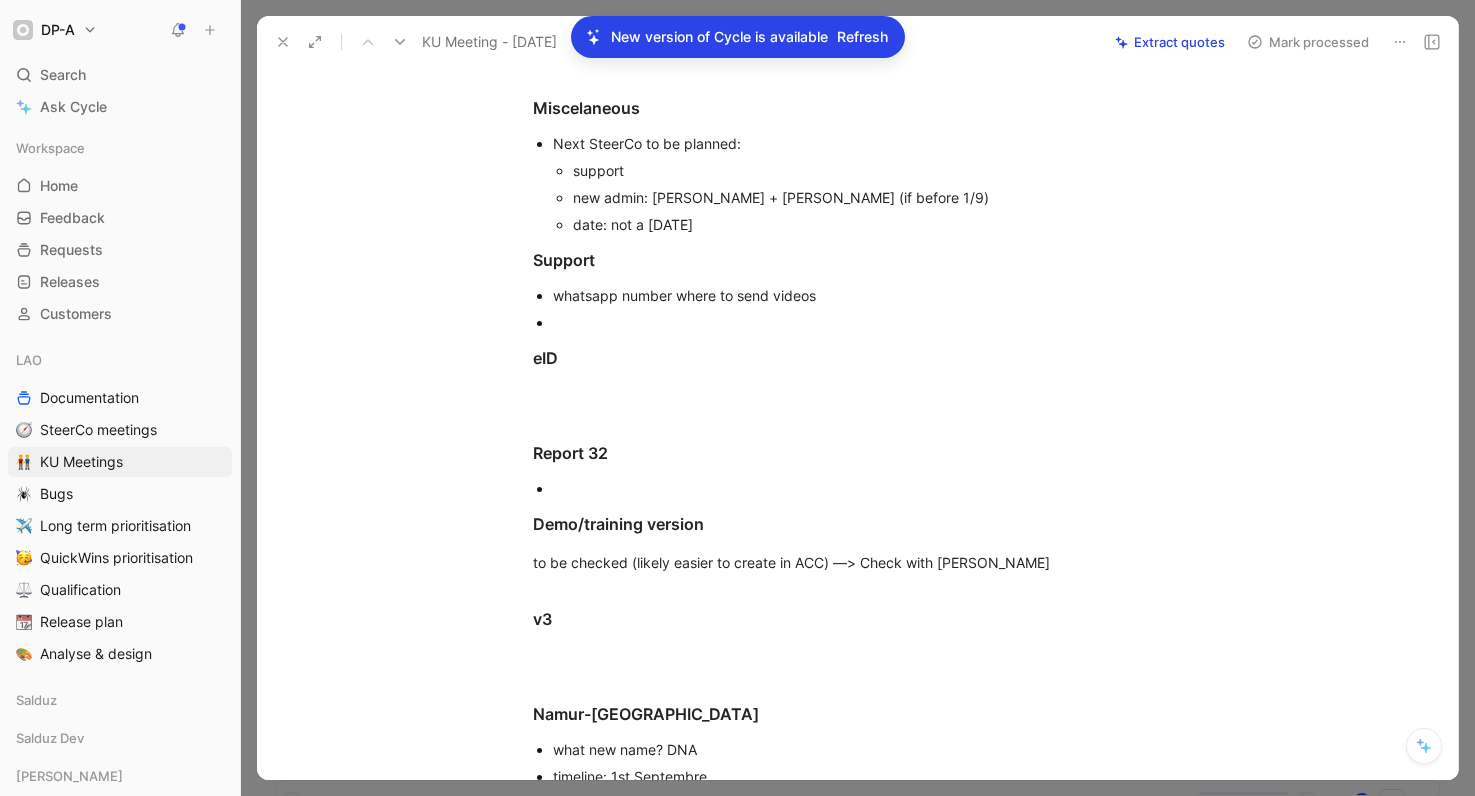 click at bounding box center (889, 488) 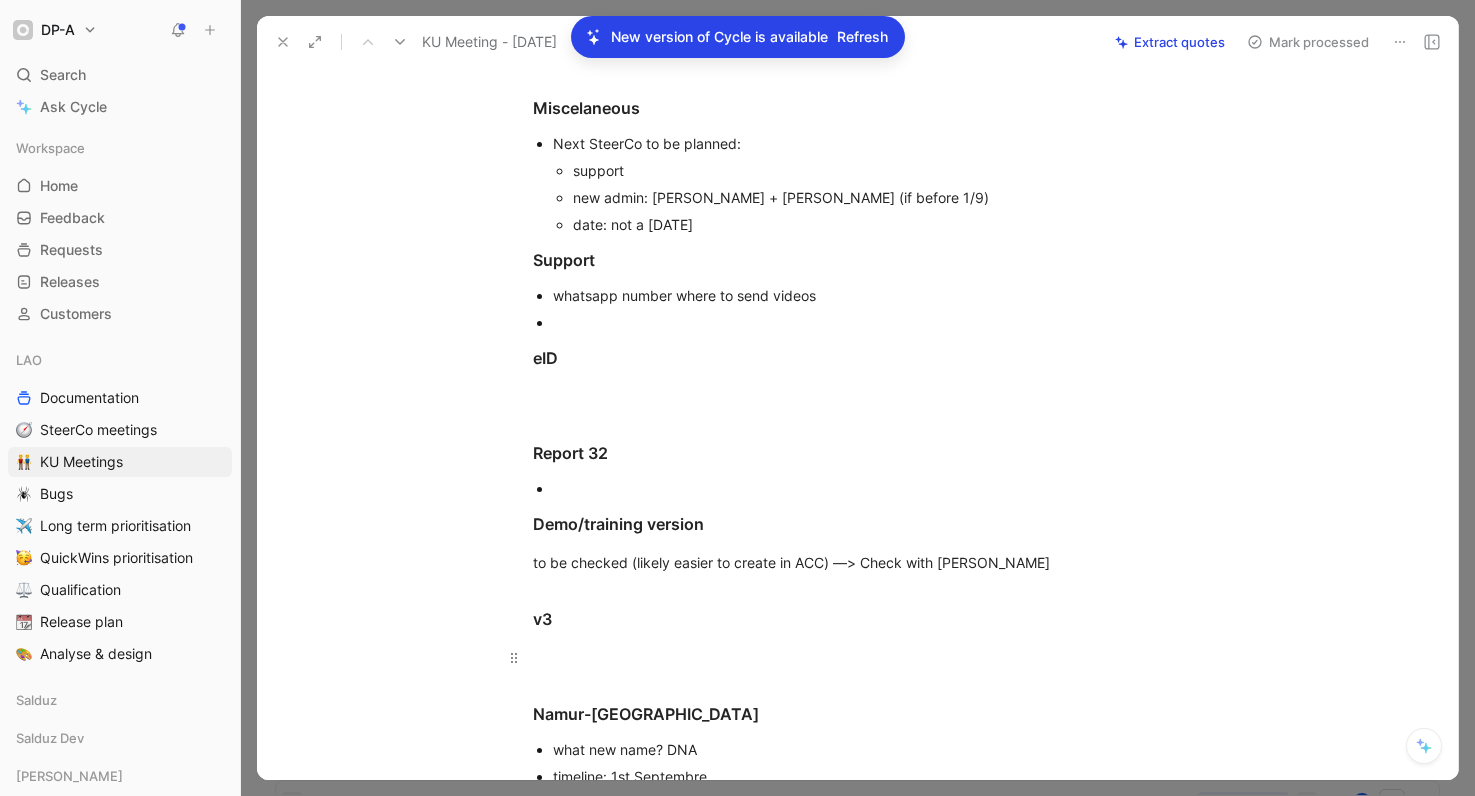 click at bounding box center (879, 657) 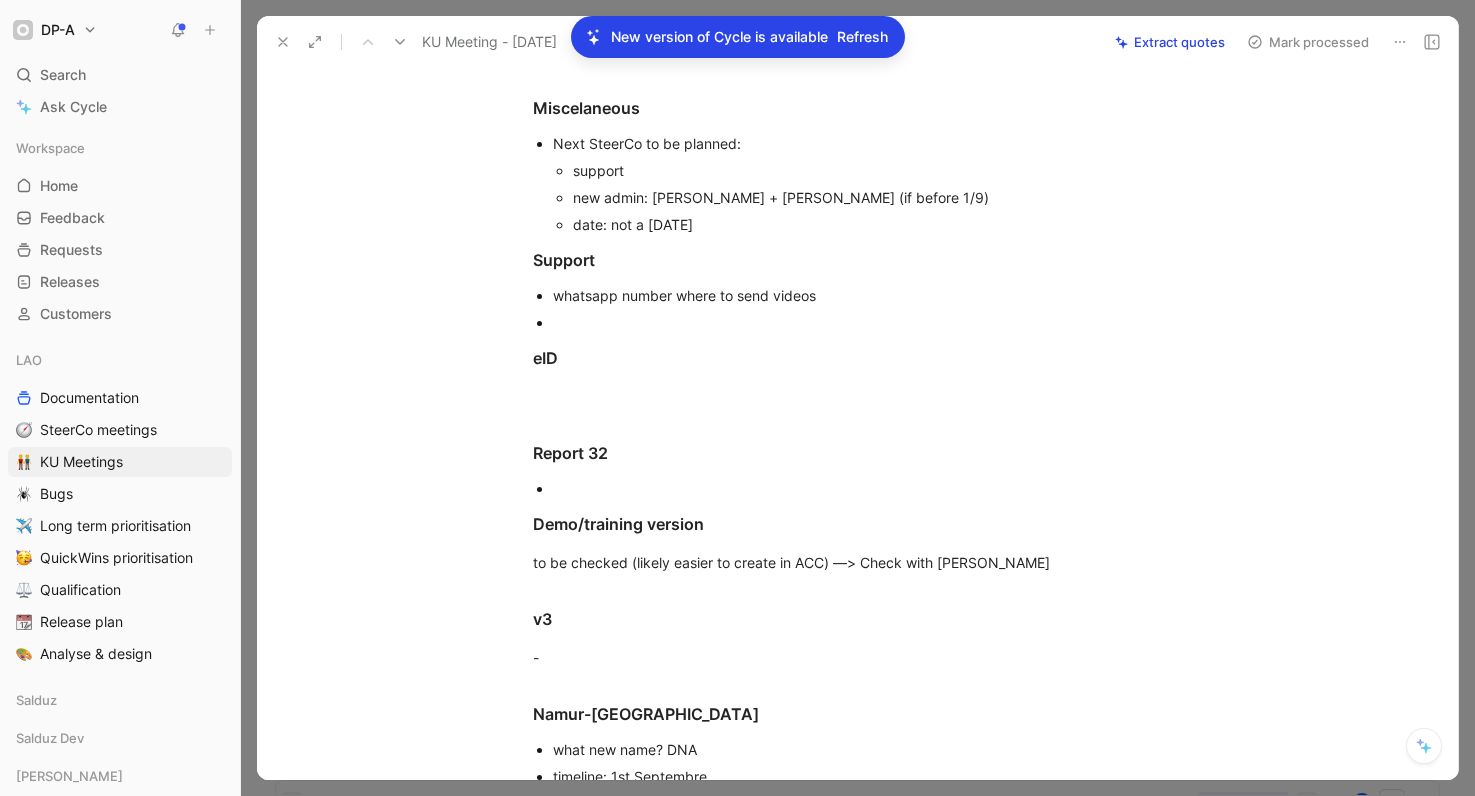 click at bounding box center [889, 488] 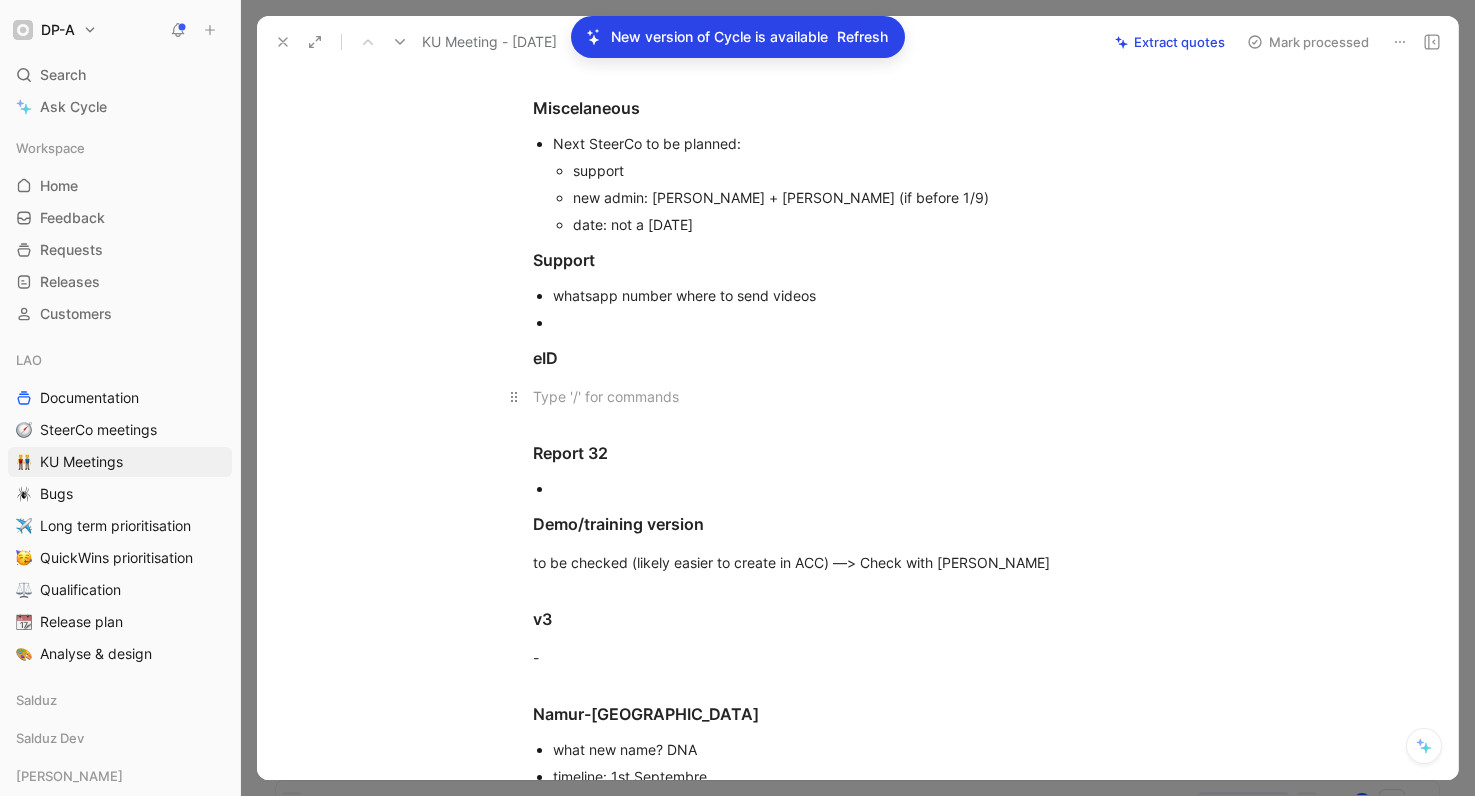 click at bounding box center [879, 396] 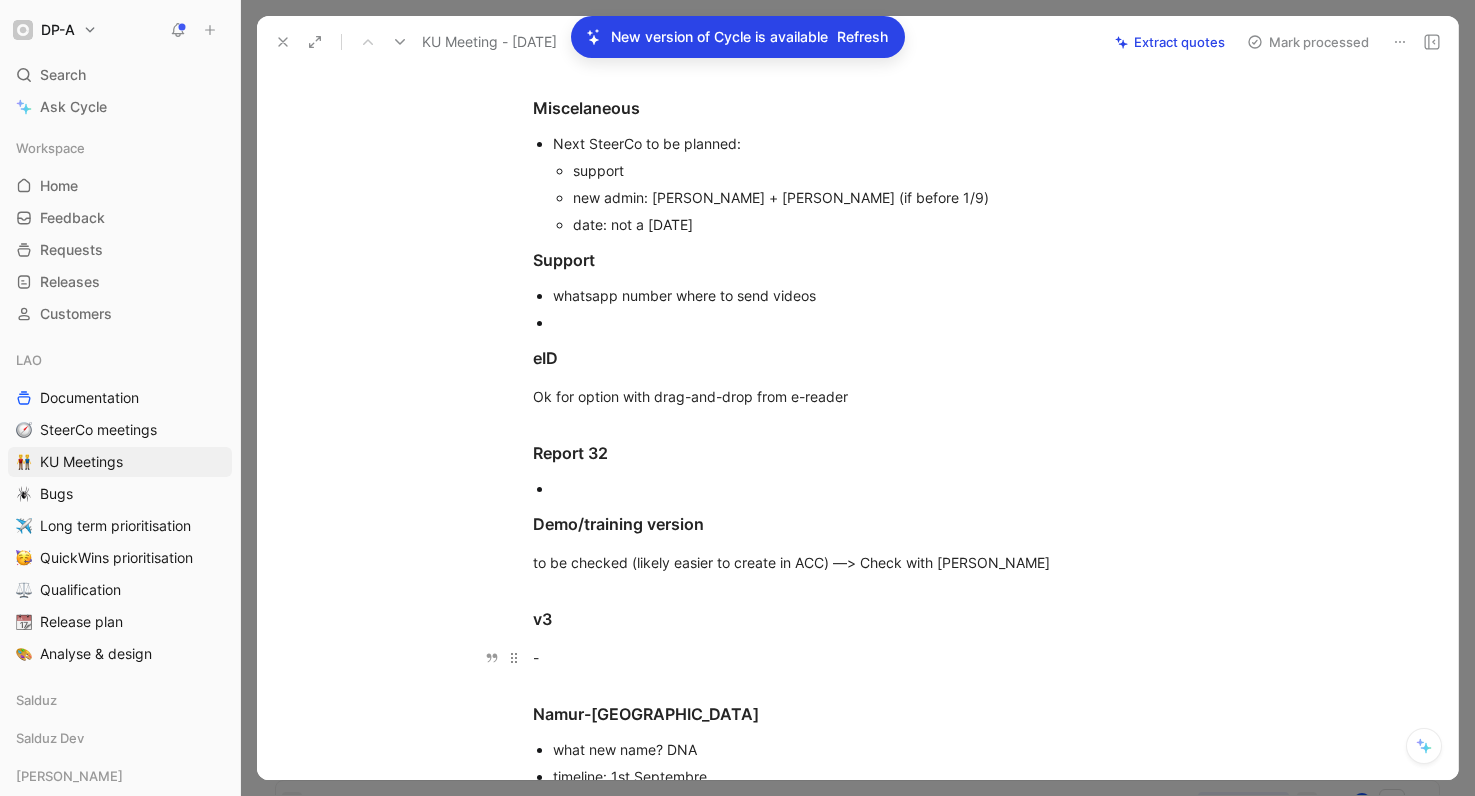 click on "-" at bounding box center [879, 657] 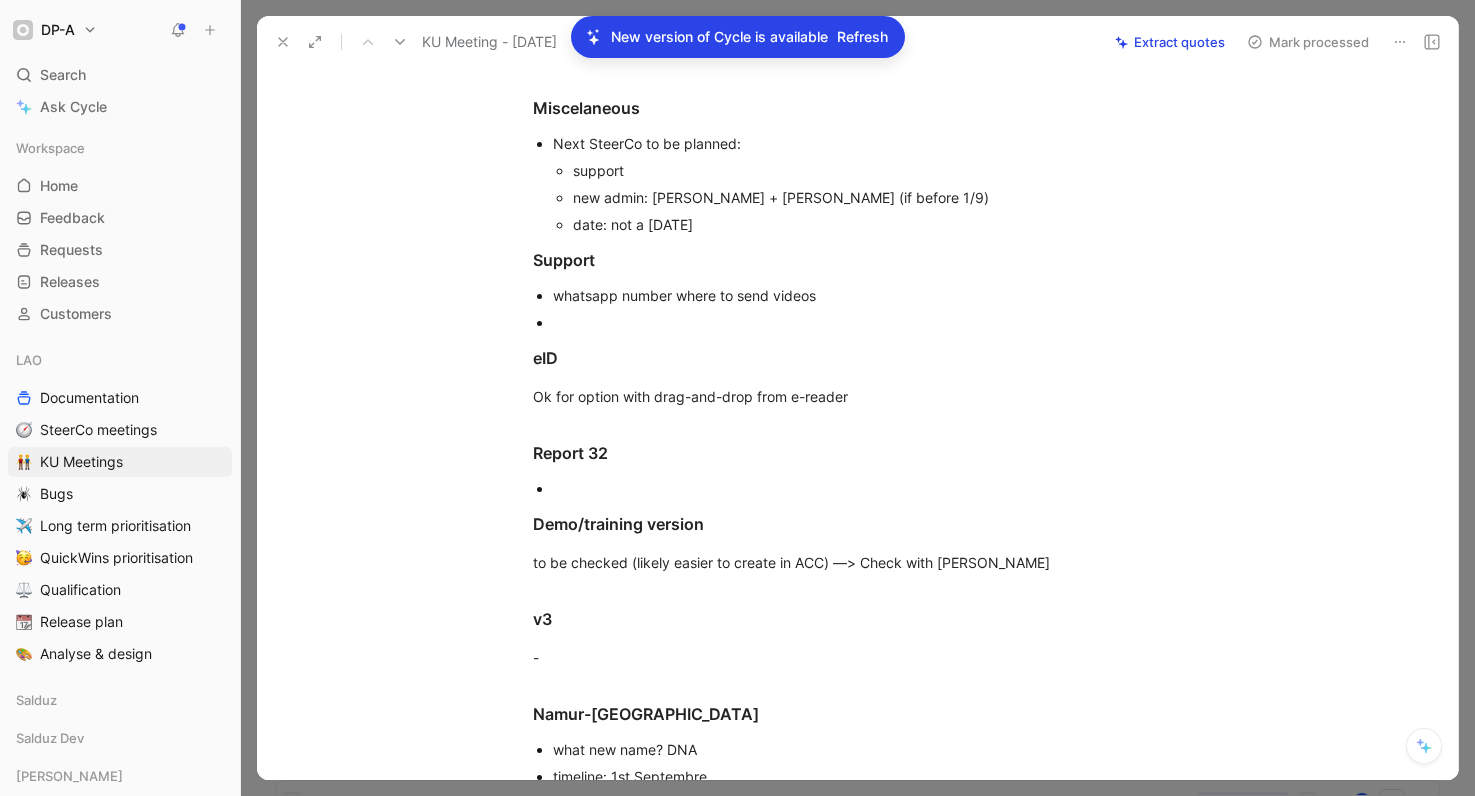 click at bounding box center [889, 488] 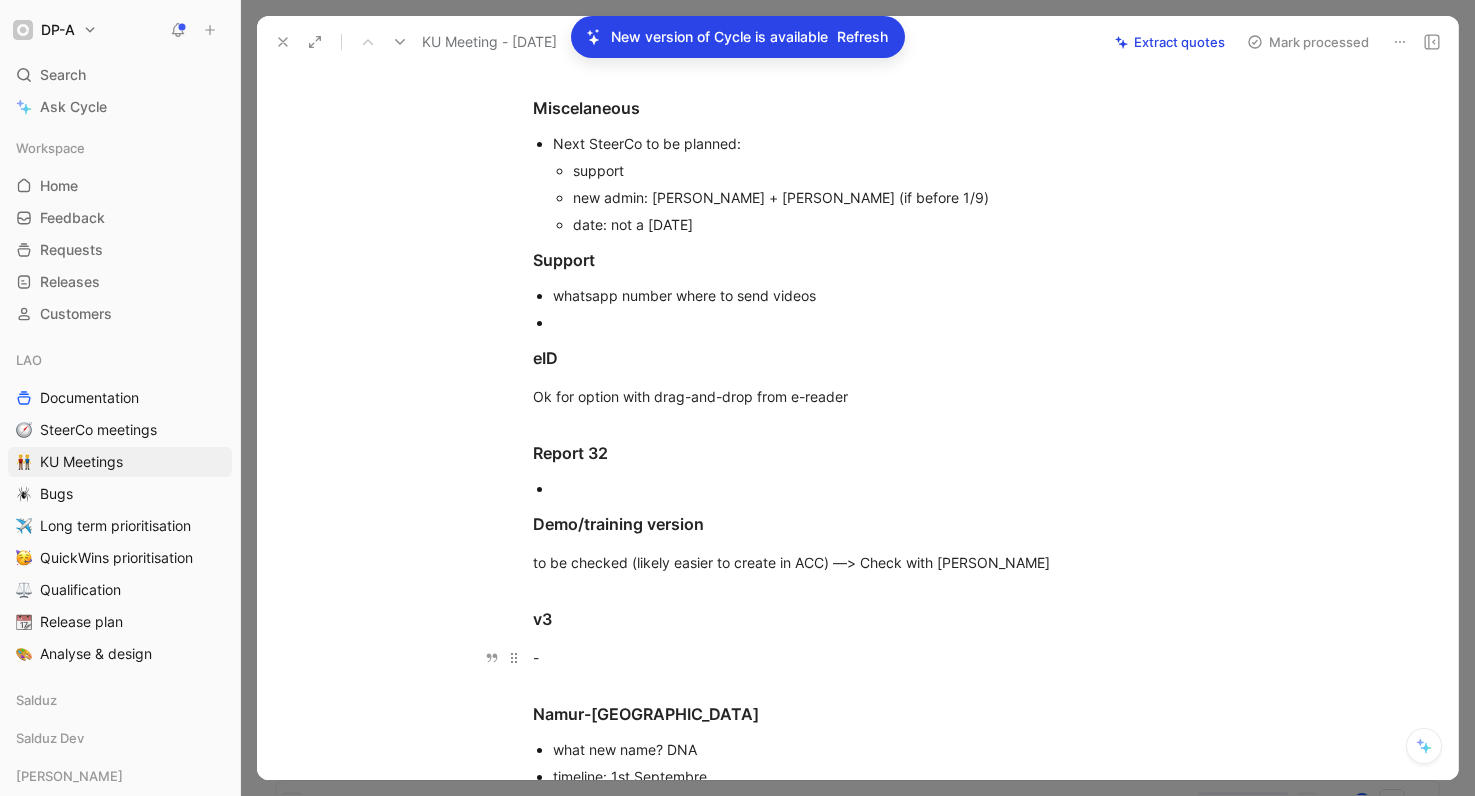 click on "-" at bounding box center (879, 657) 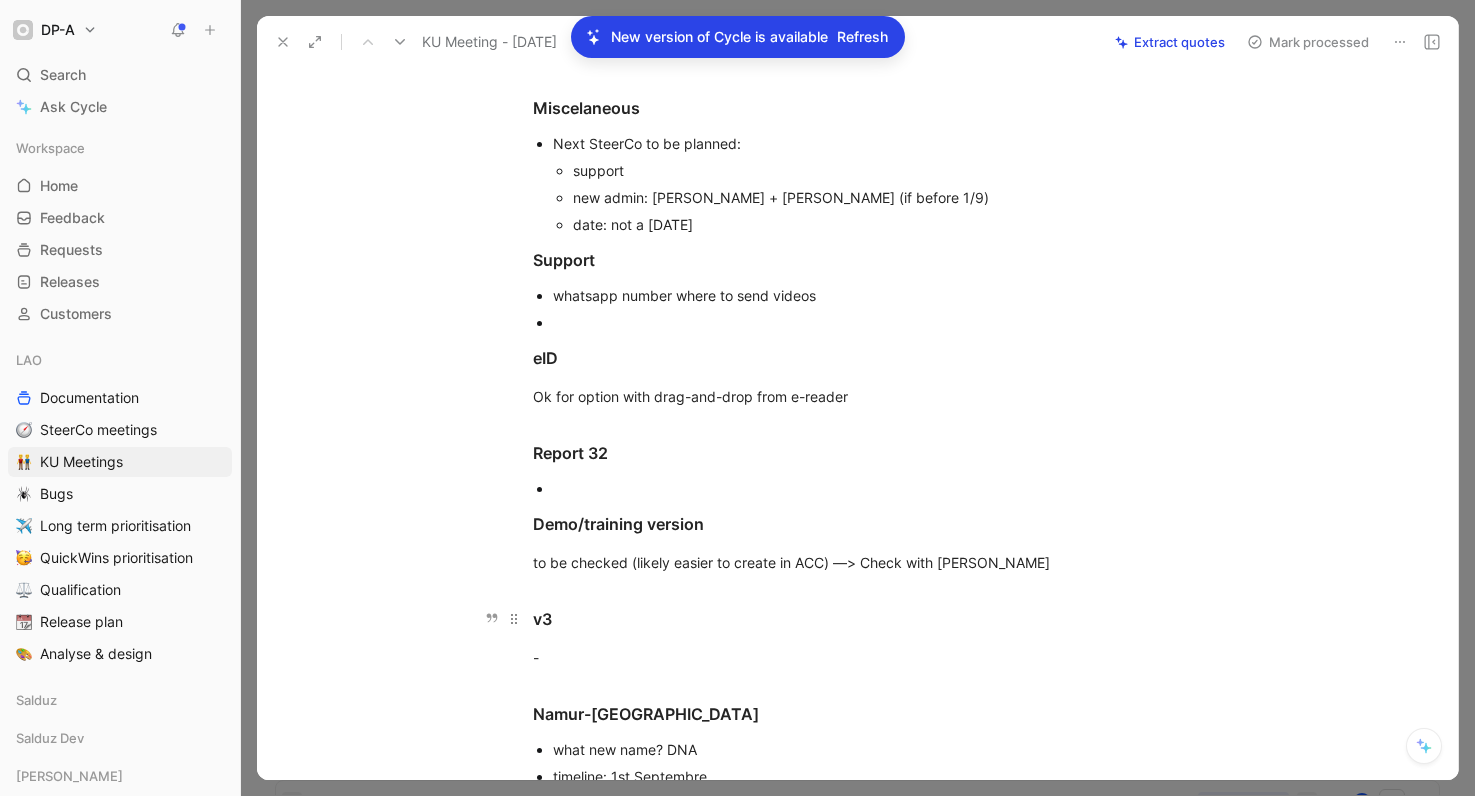 click on "v3" at bounding box center [879, 619] 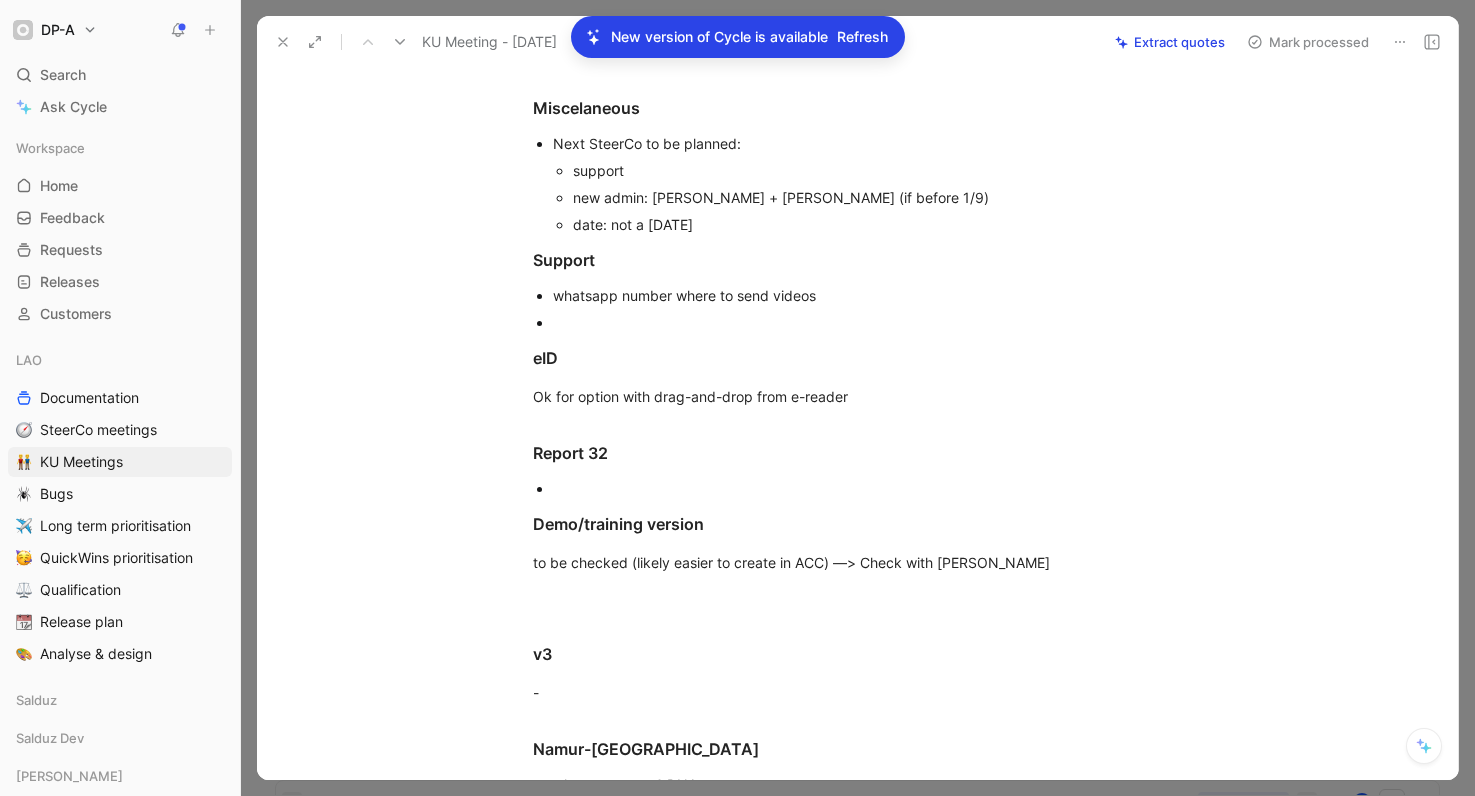 click at bounding box center (889, 488) 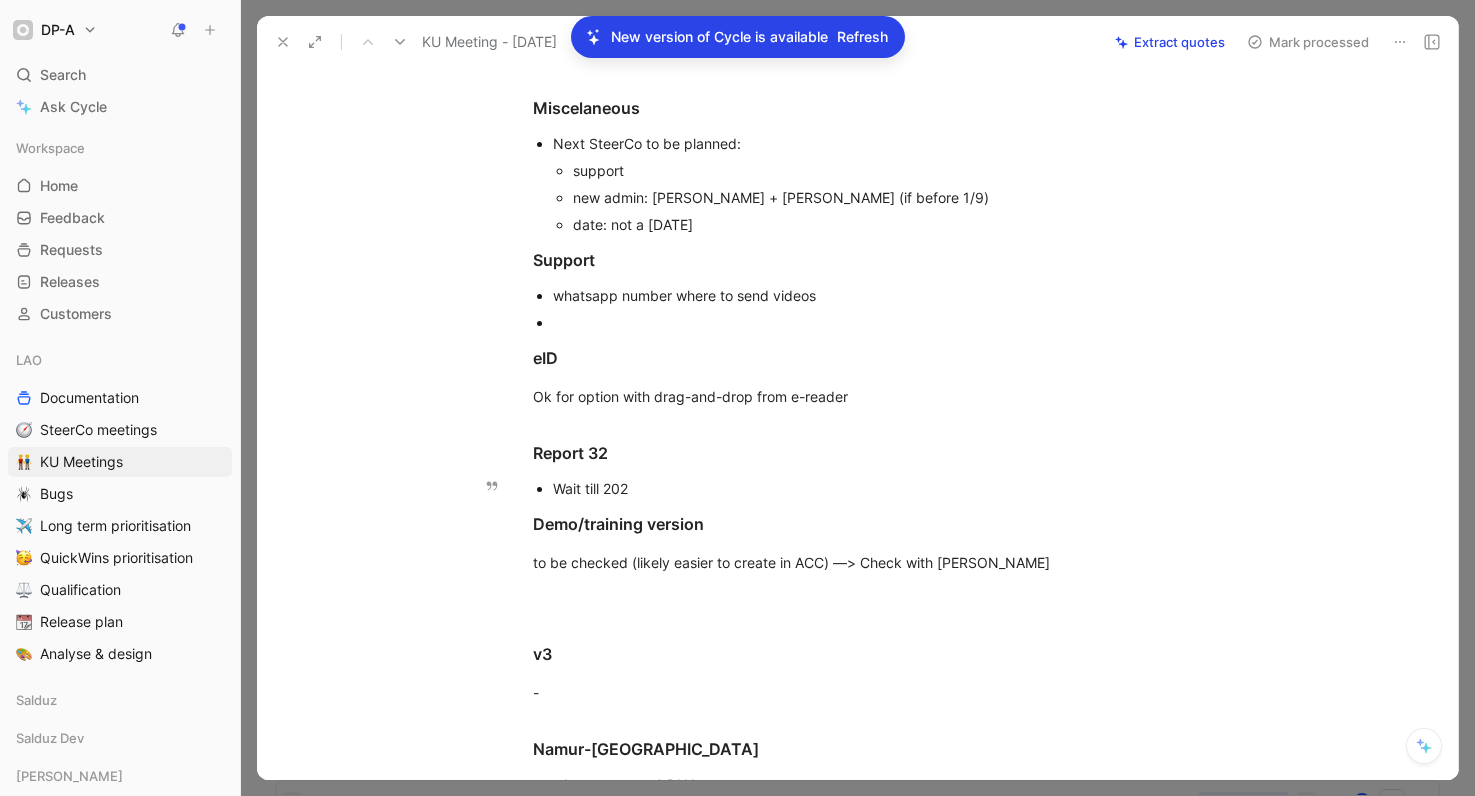 click on "Wait till 202" at bounding box center (889, 488) 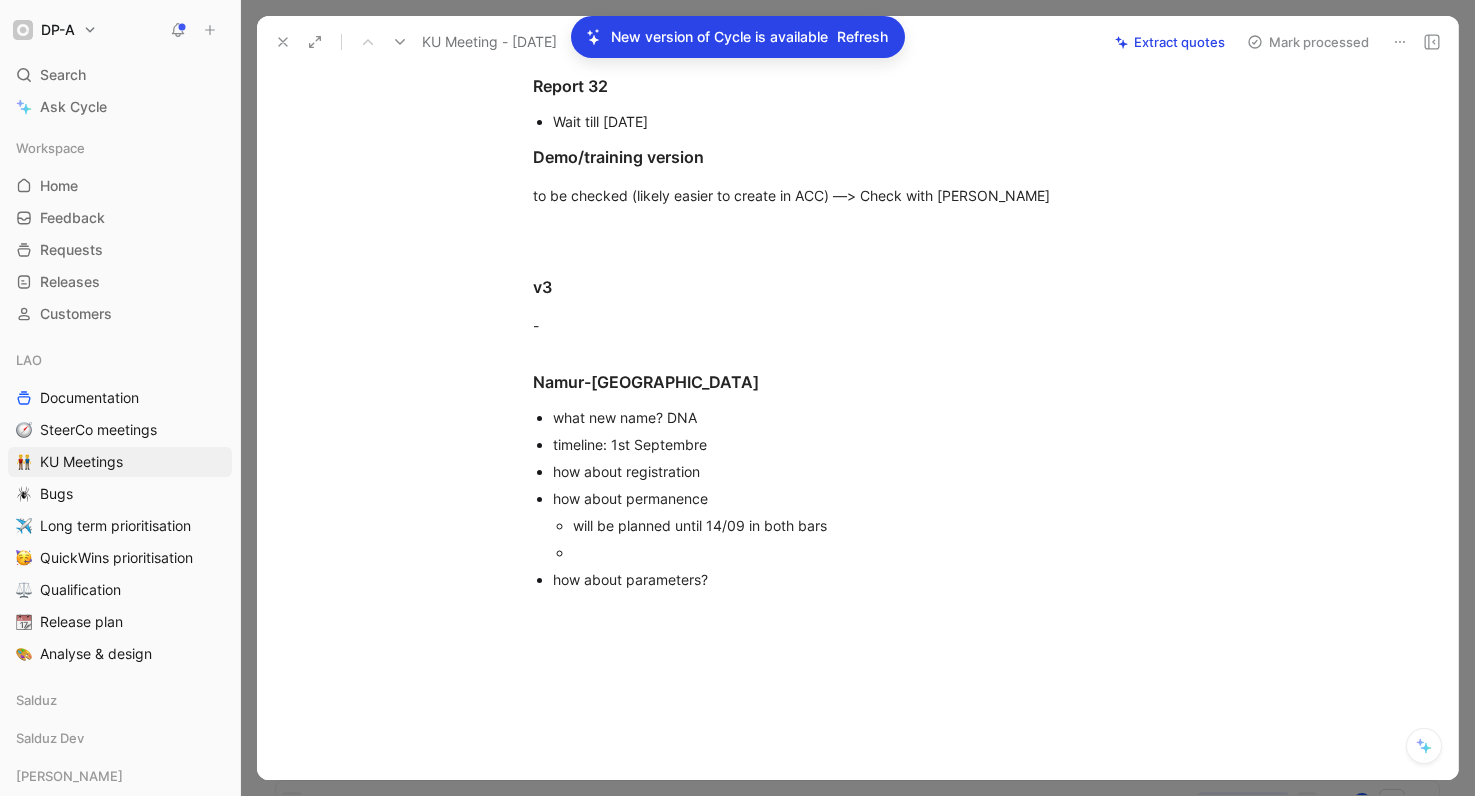 scroll, scrollTop: 525, scrollLeft: 0, axis: vertical 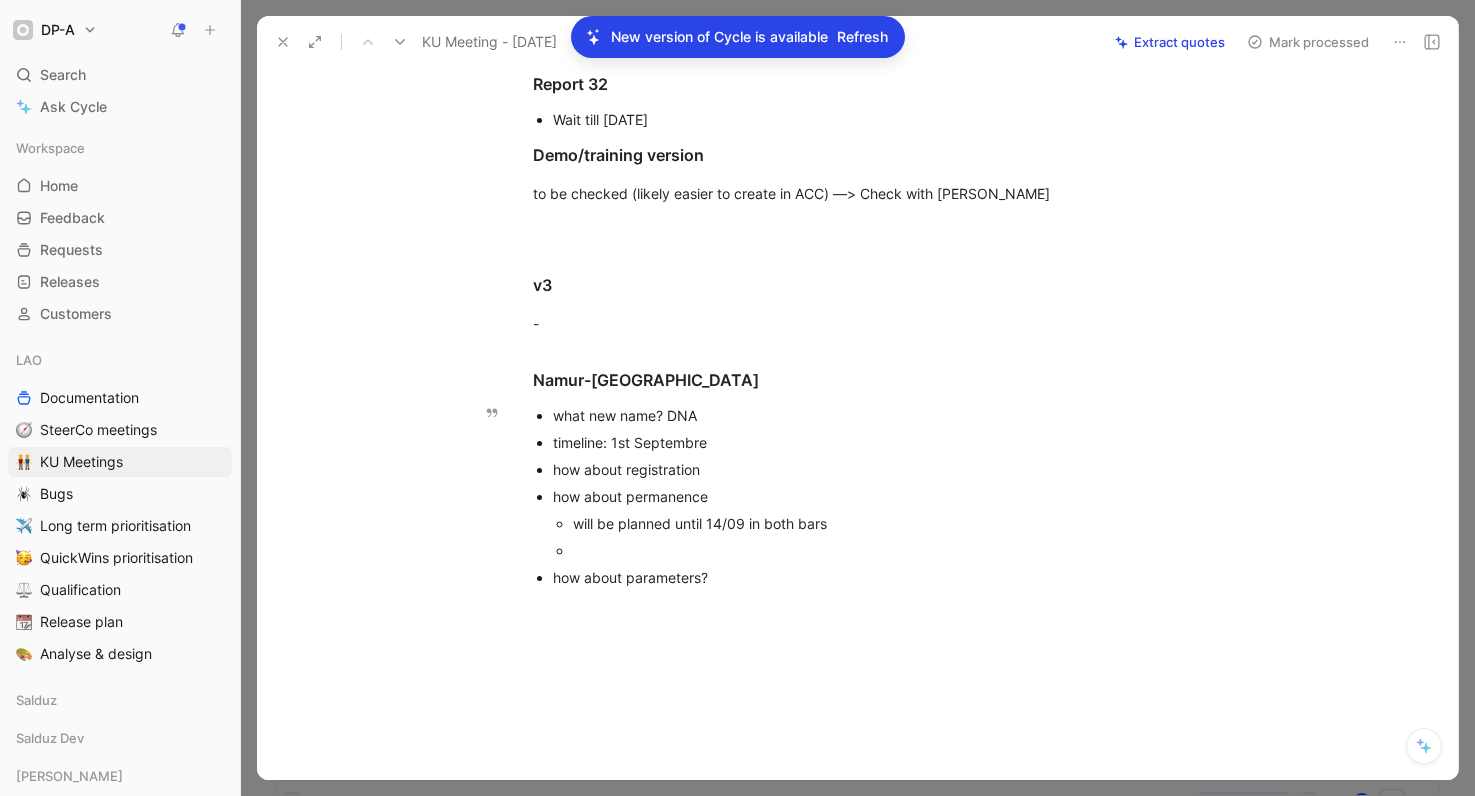 click on "timeline: 1st Septembre" at bounding box center (889, 442) 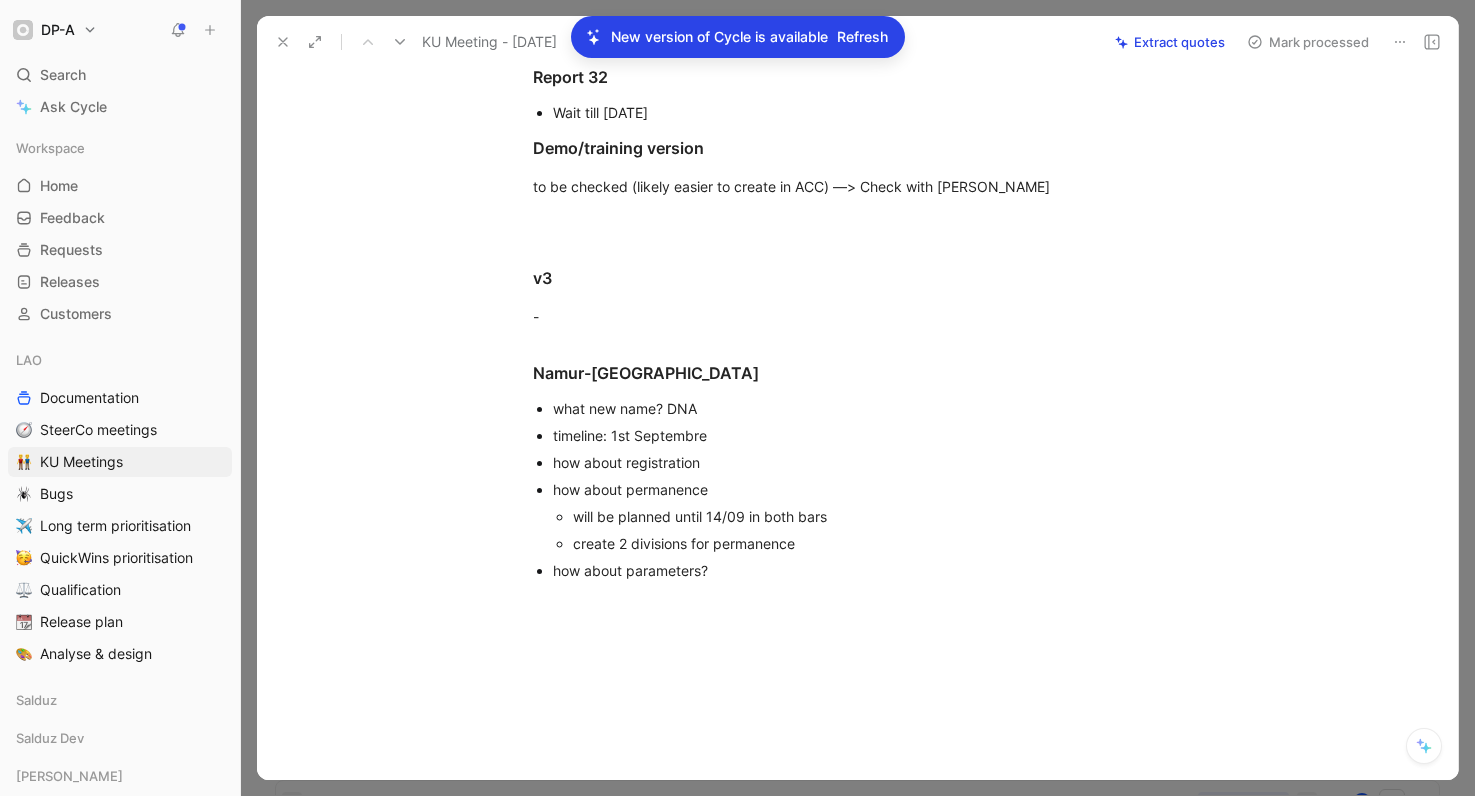 scroll, scrollTop: 547, scrollLeft: 0, axis: vertical 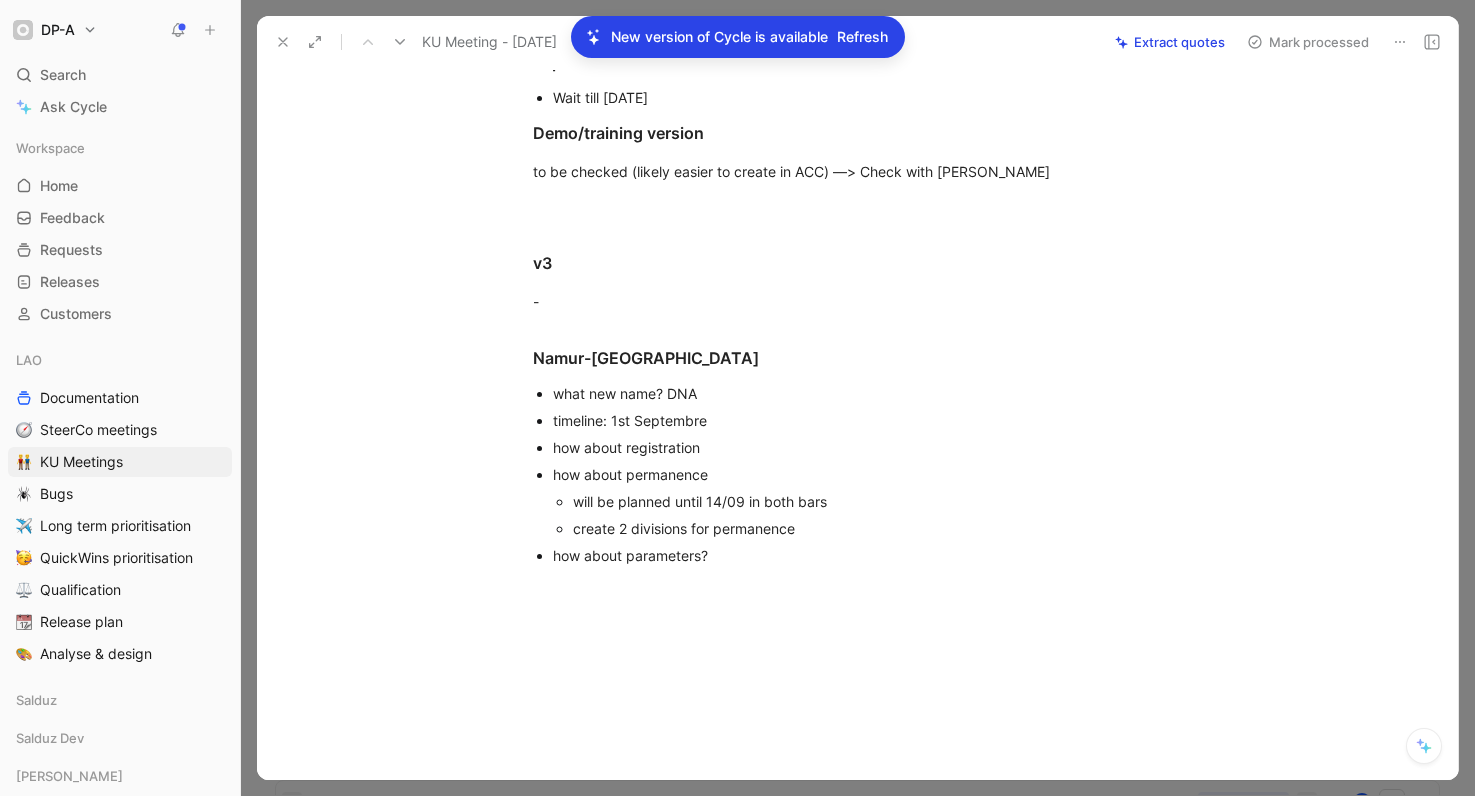 click on "how about permanence" at bounding box center (889, 474) 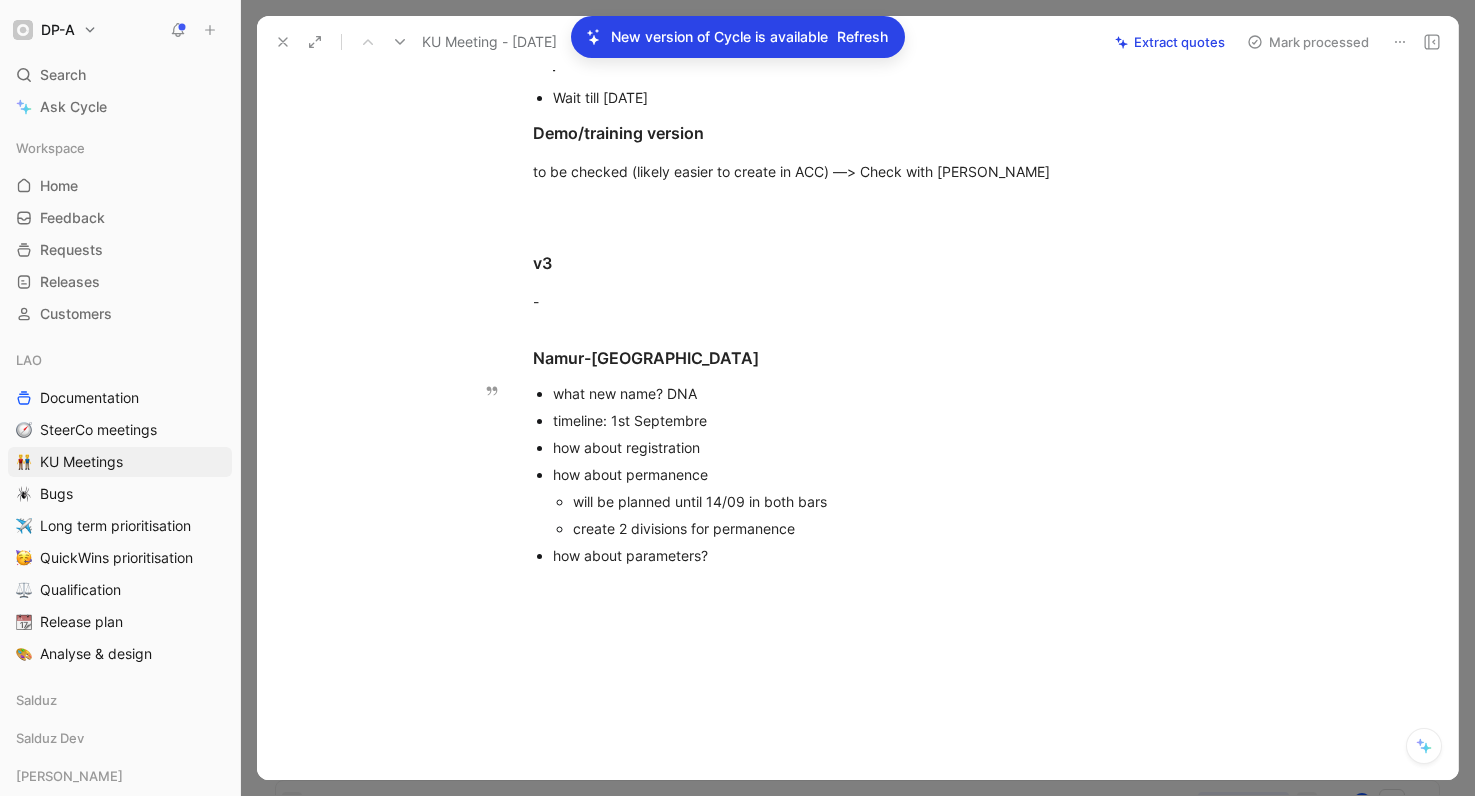 click on "how about parameters?" at bounding box center [889, 555] 